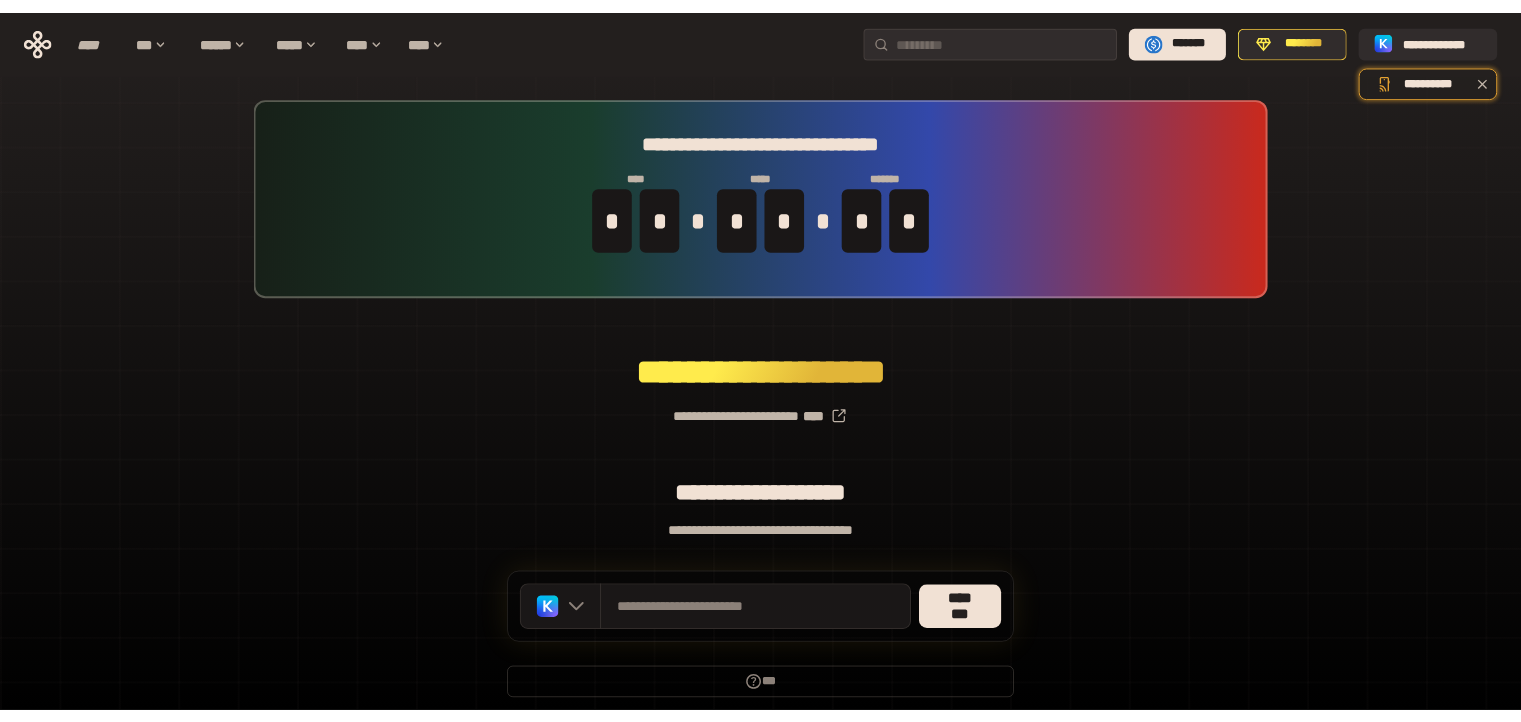 scroll, scrollTop: 0, scrollLeft: 0, axis: both 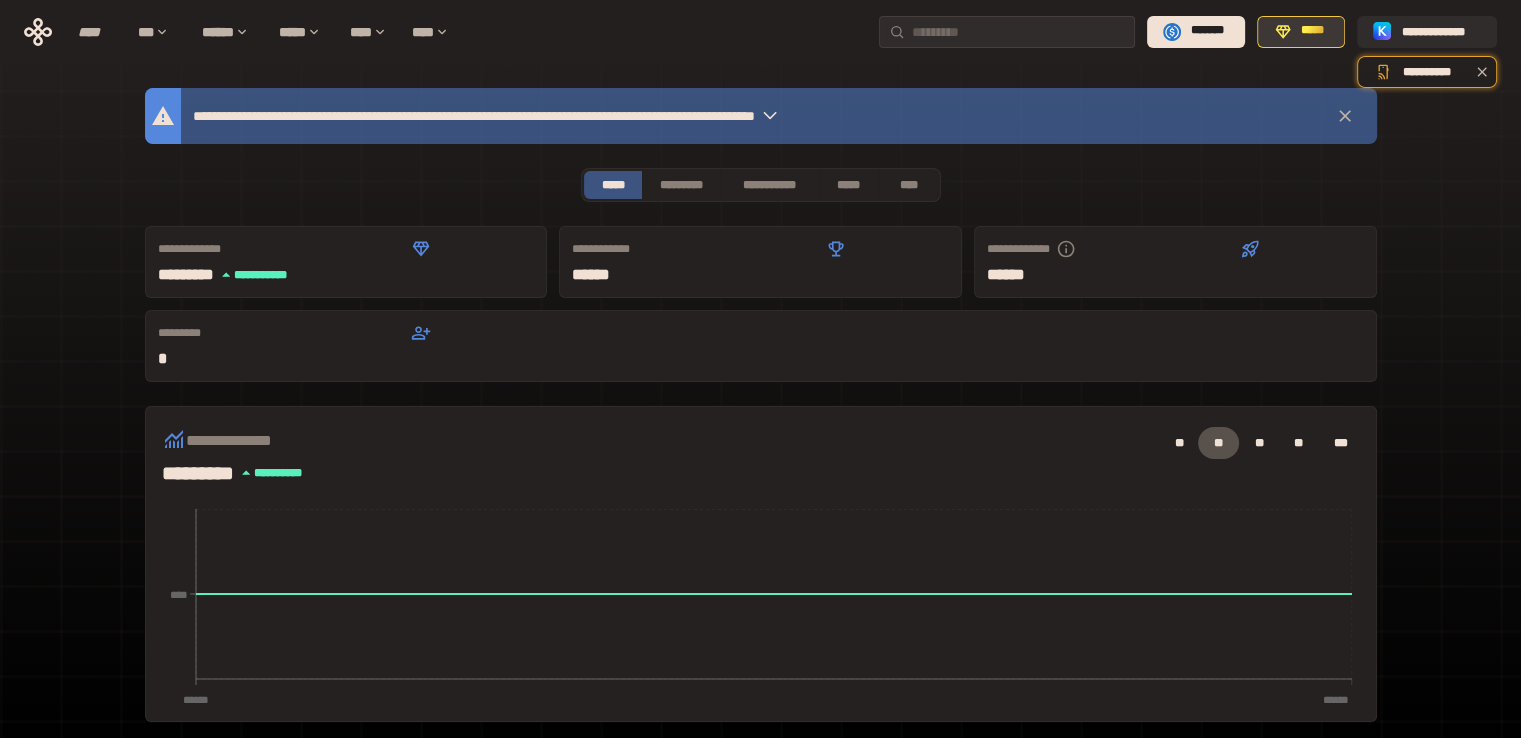 drag, startPoint x: 1298, startPoint y: 22, endPoint x: 1315, endPoint y: 25, distance: 17.262676 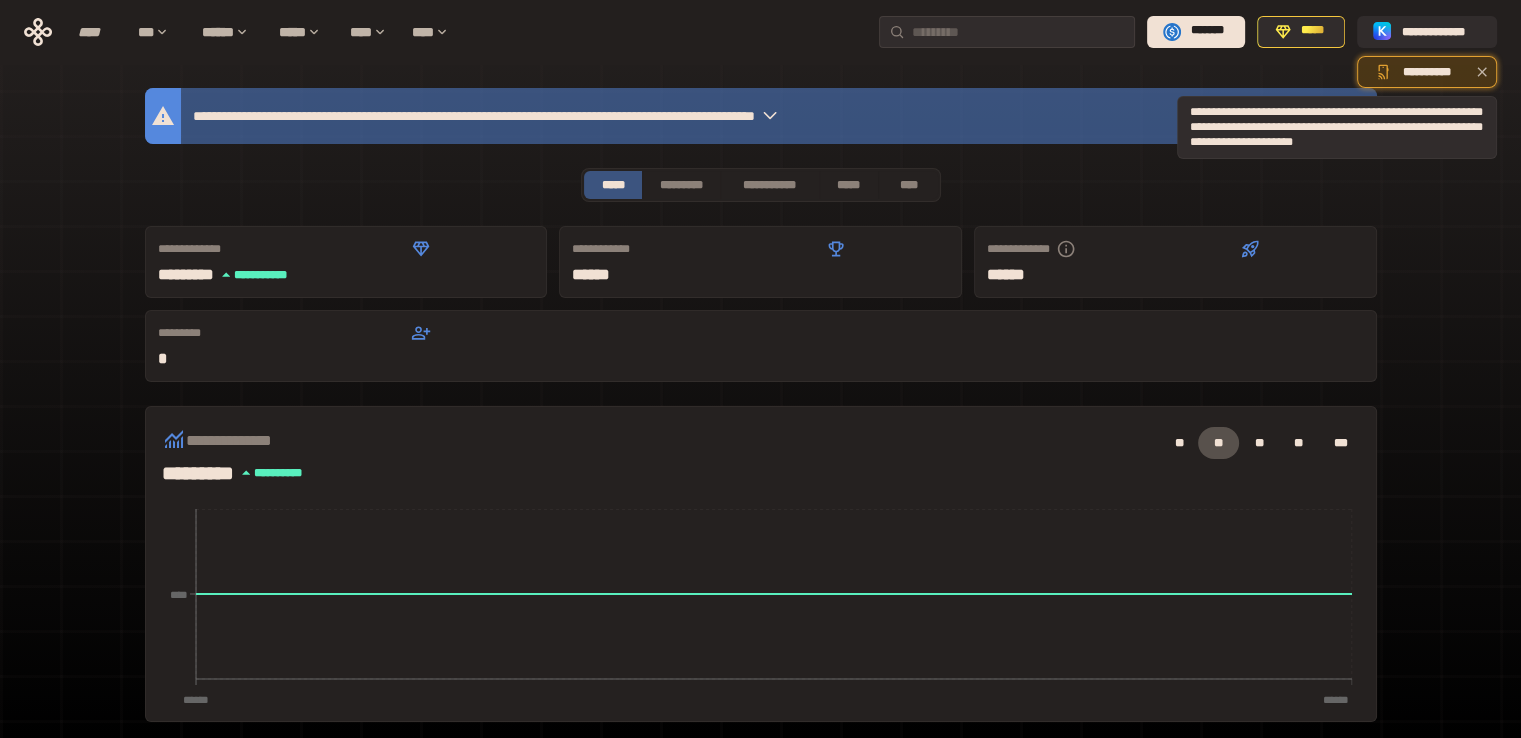 click on "**********" at bounding box center [1427, 72] 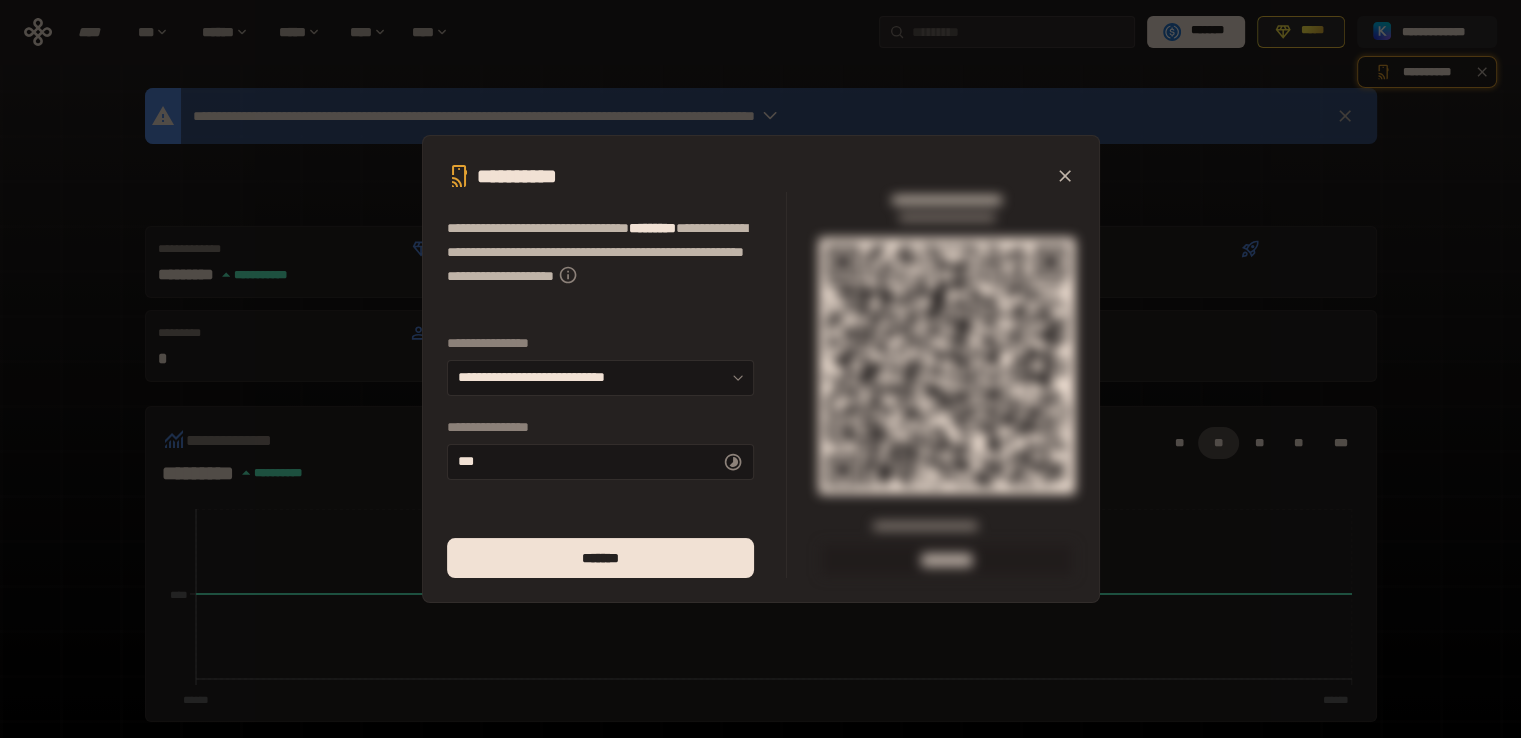 drag, startPoint x: 1063, startPoint y: 169, endPoint x: 1108, endPoint y: 138, distance: 54.644306 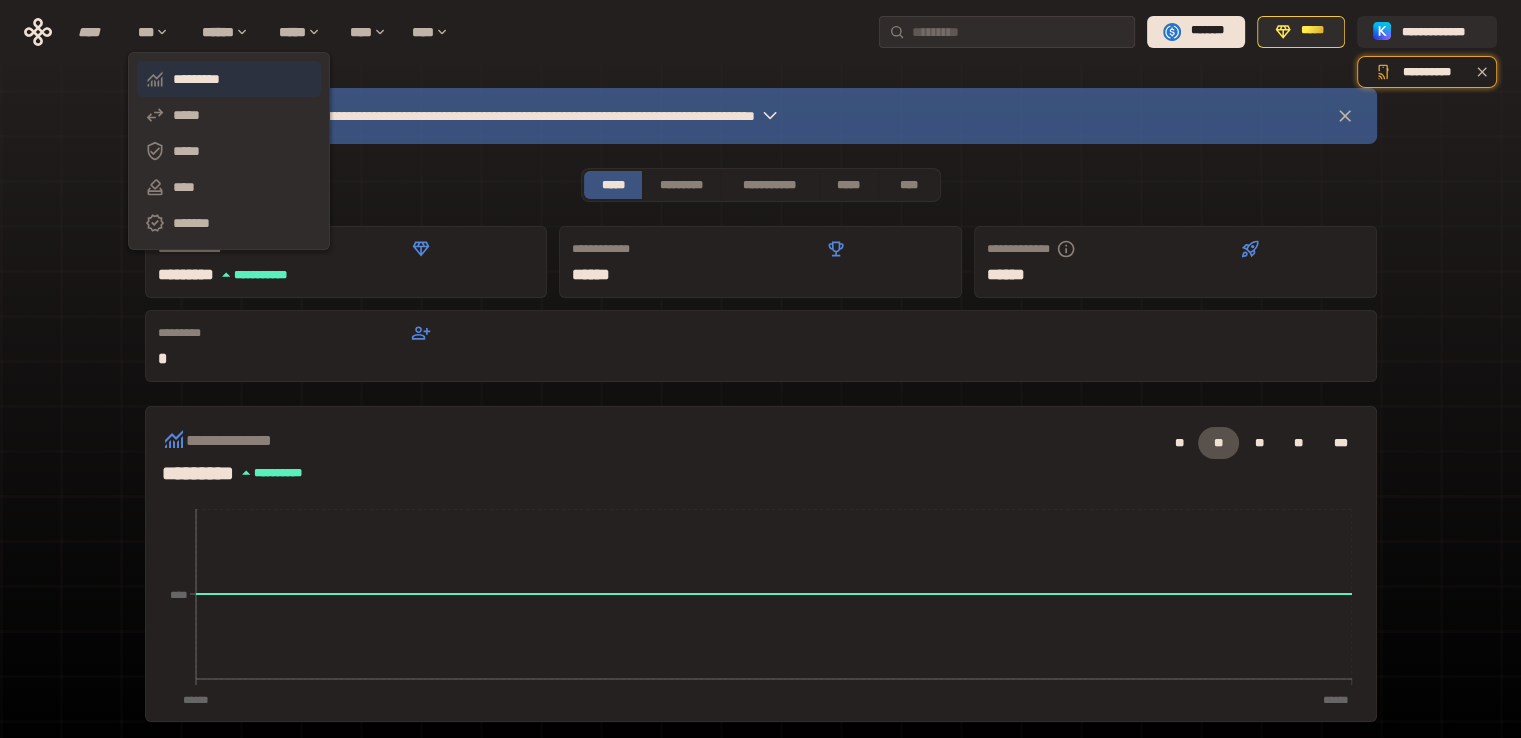 click on "*********" at bounding box center (229, 79) 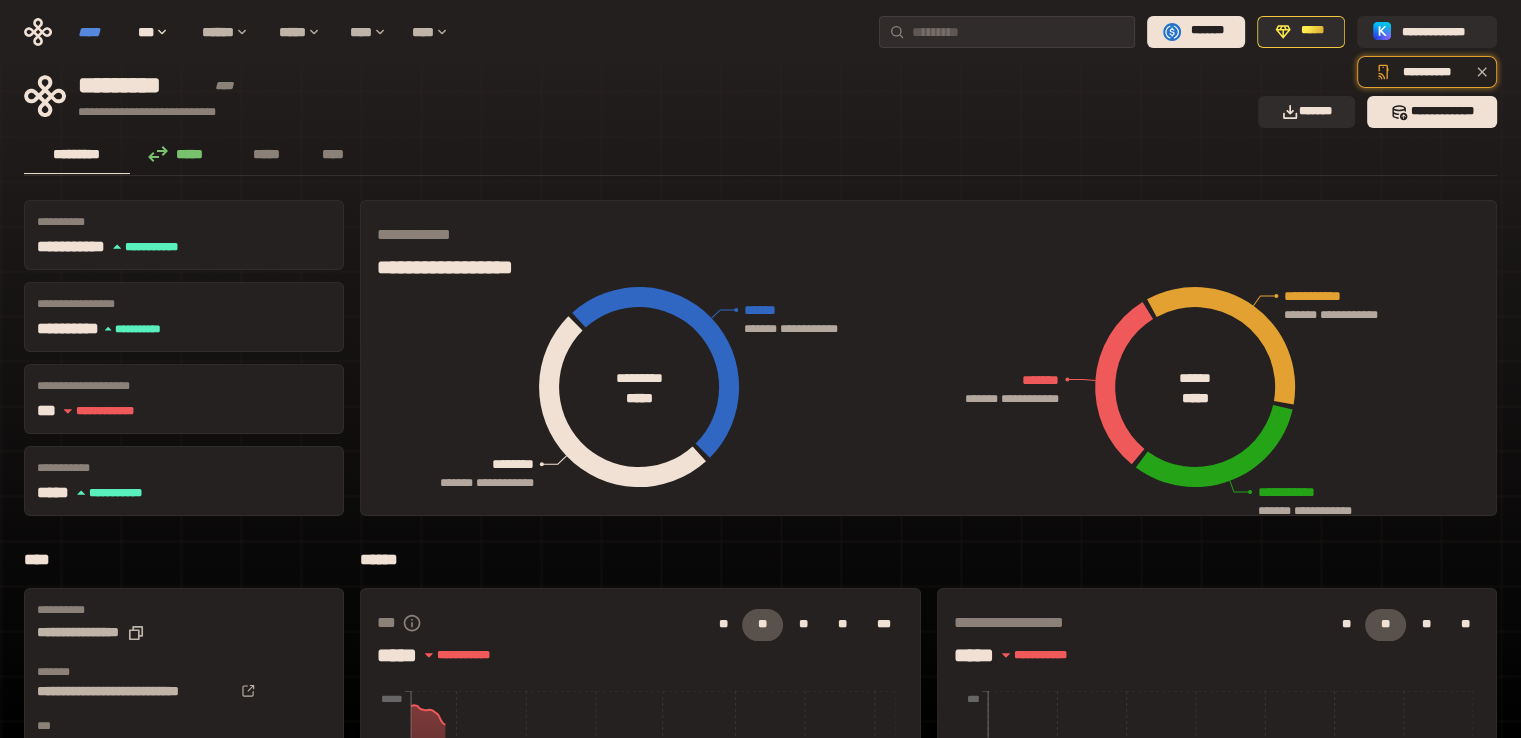 click on "****" at bounding box center [98, 32] 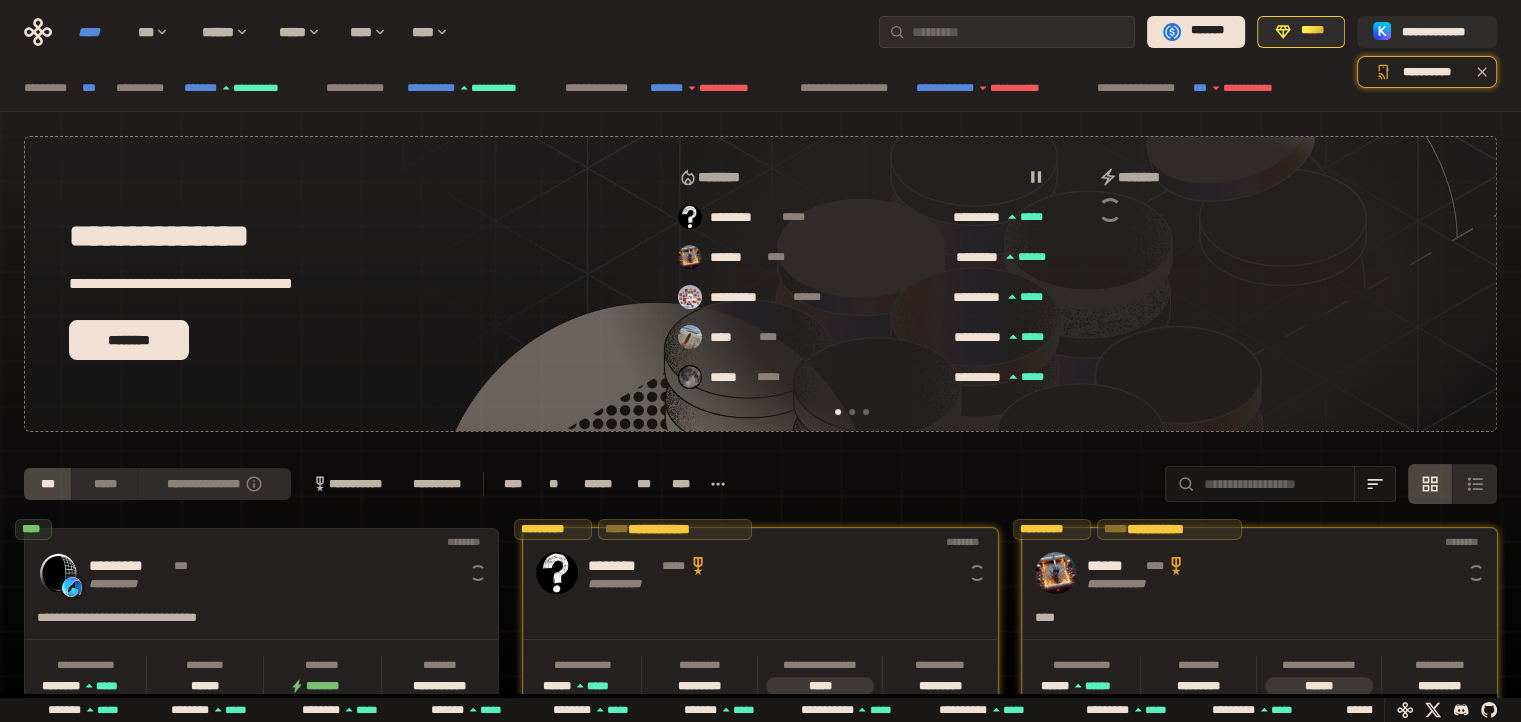 scroll, scrollTop: 0, scrollLeft: 16, axis: horizontal 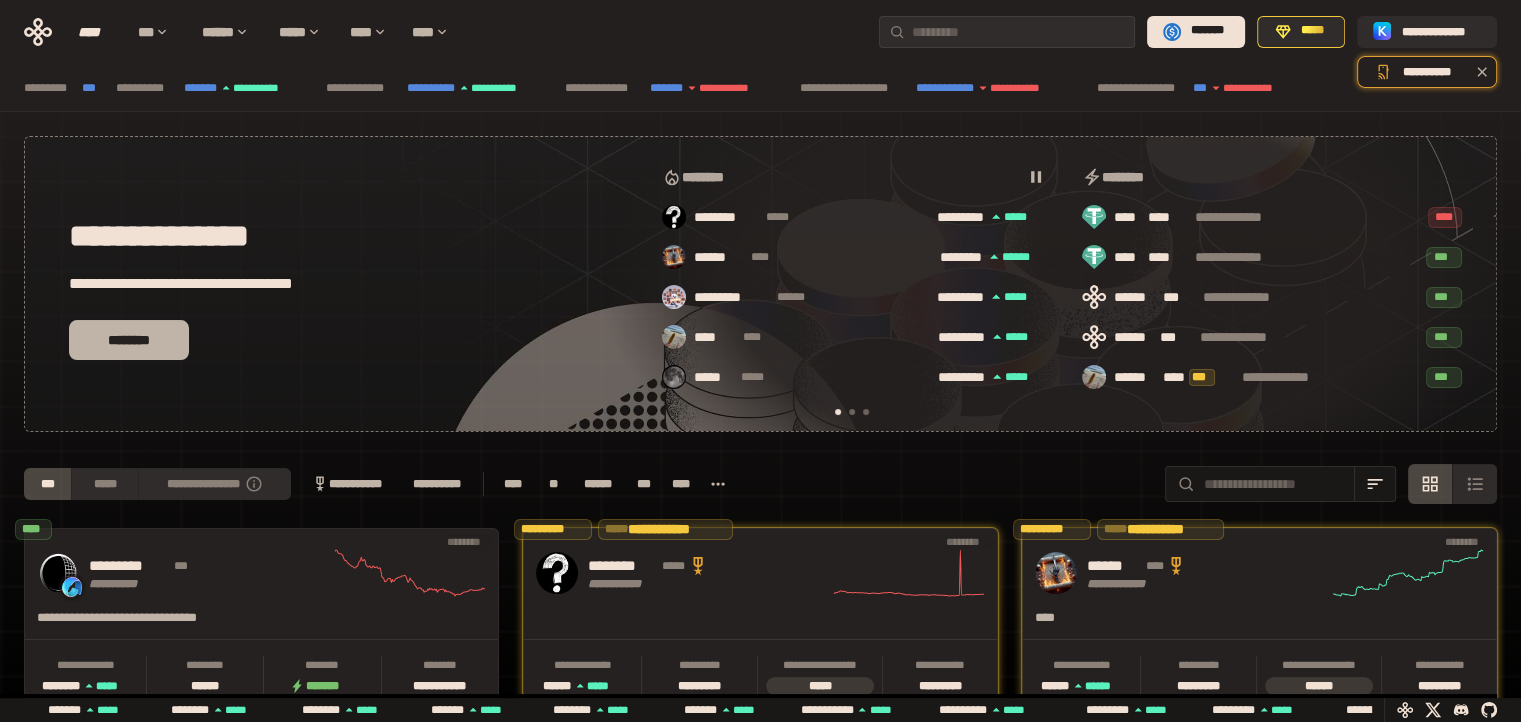 click on "********" at bounding box center [129, 340] 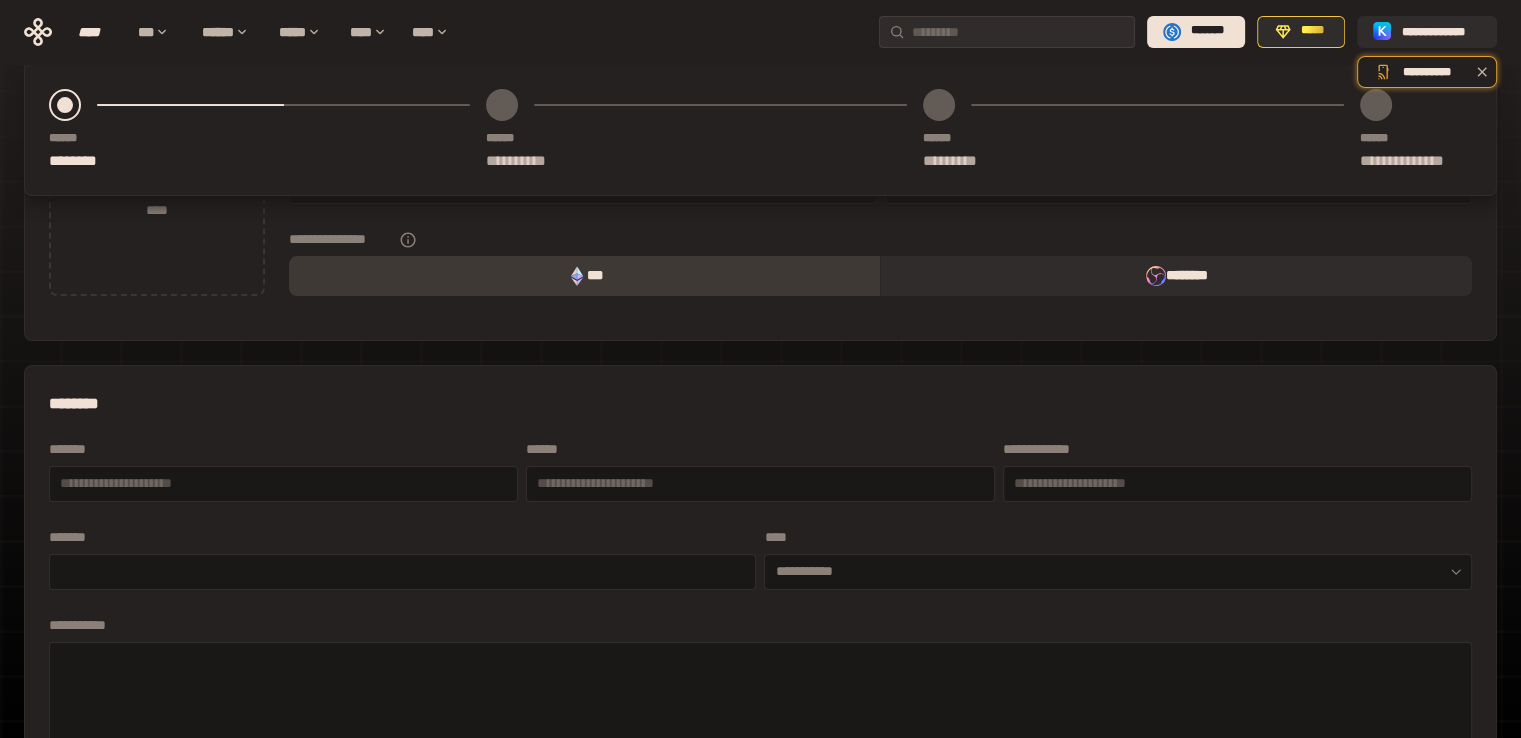 scroll, scrollTop: 0, scrollLeft: 0, axis: both 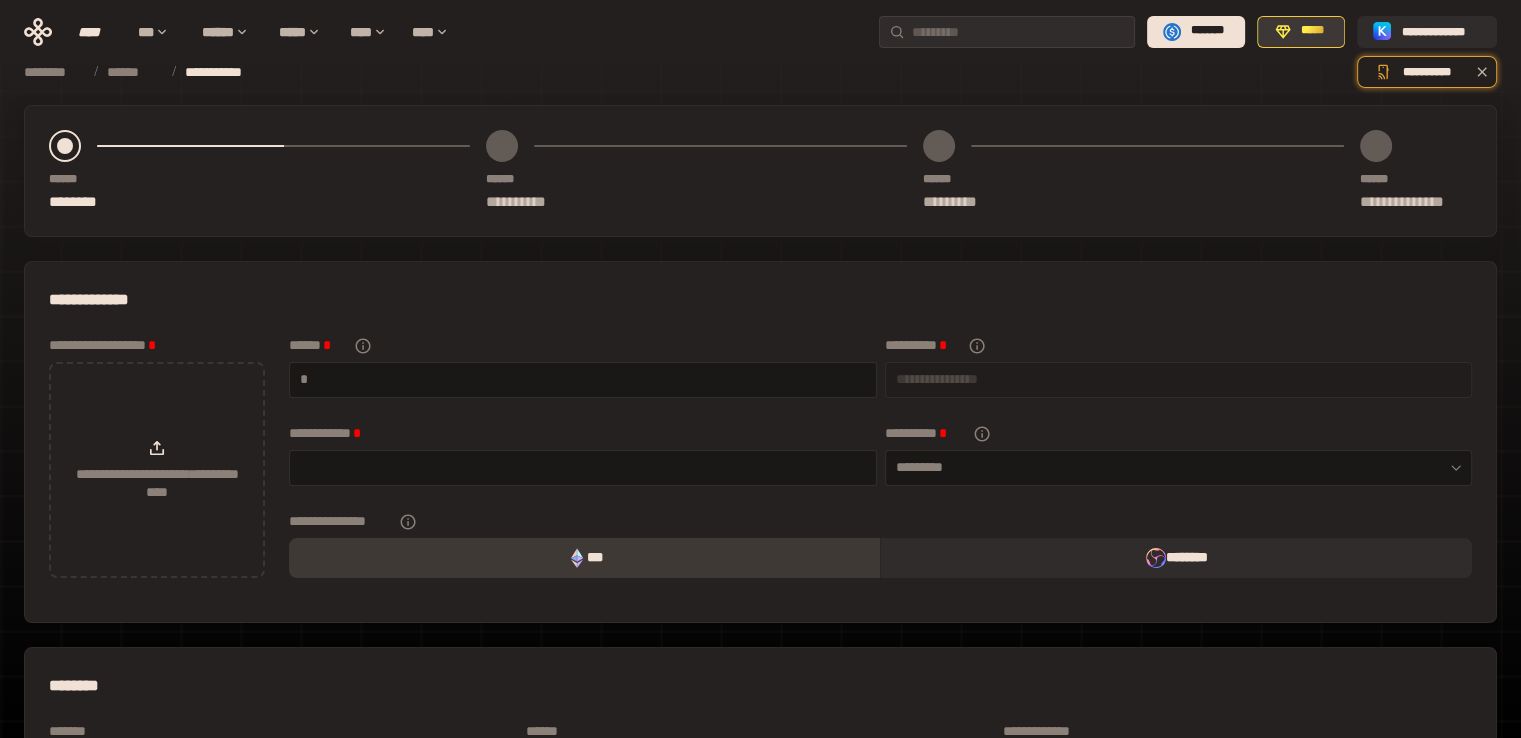 click 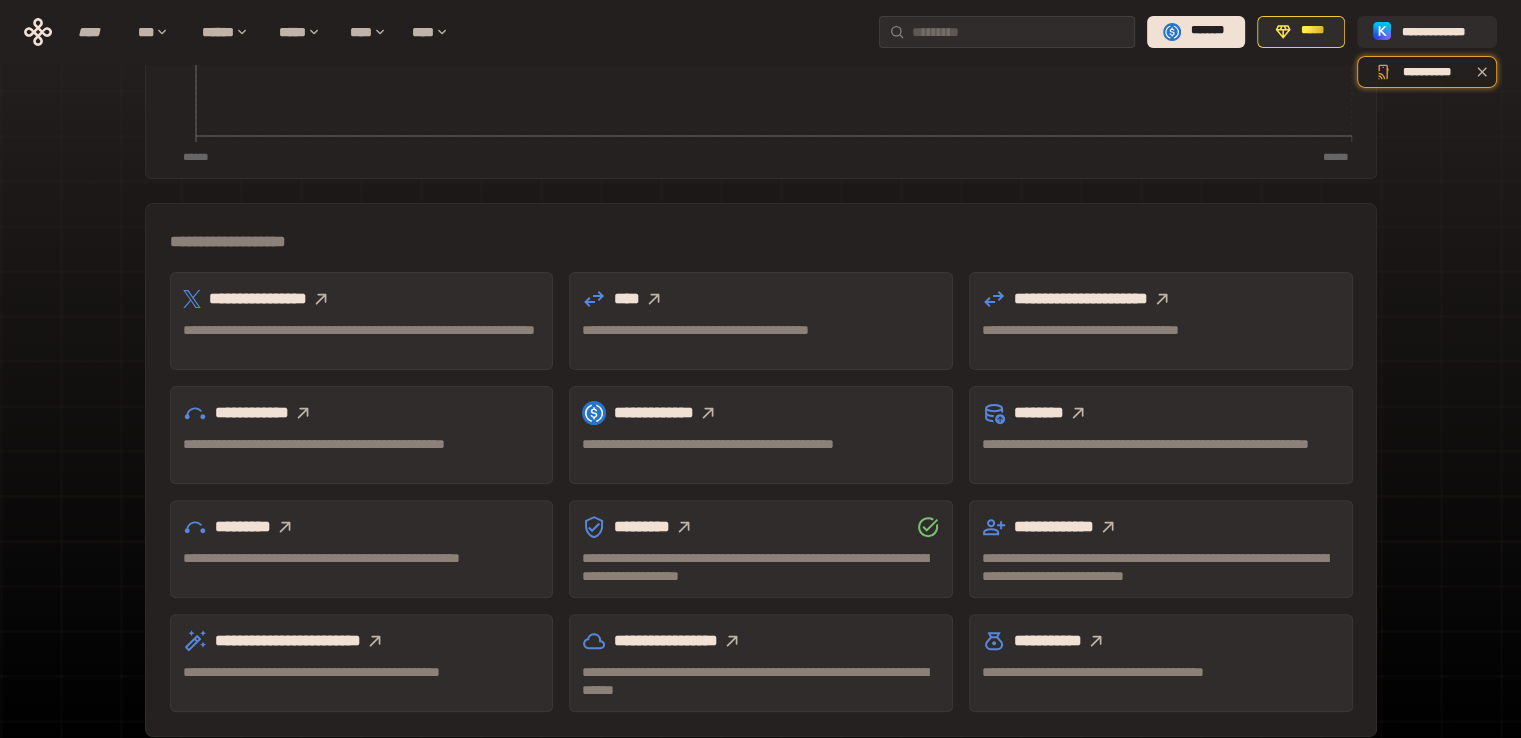 scroll, scrollTop: 547, scrollLeft: 0, axis: vertical 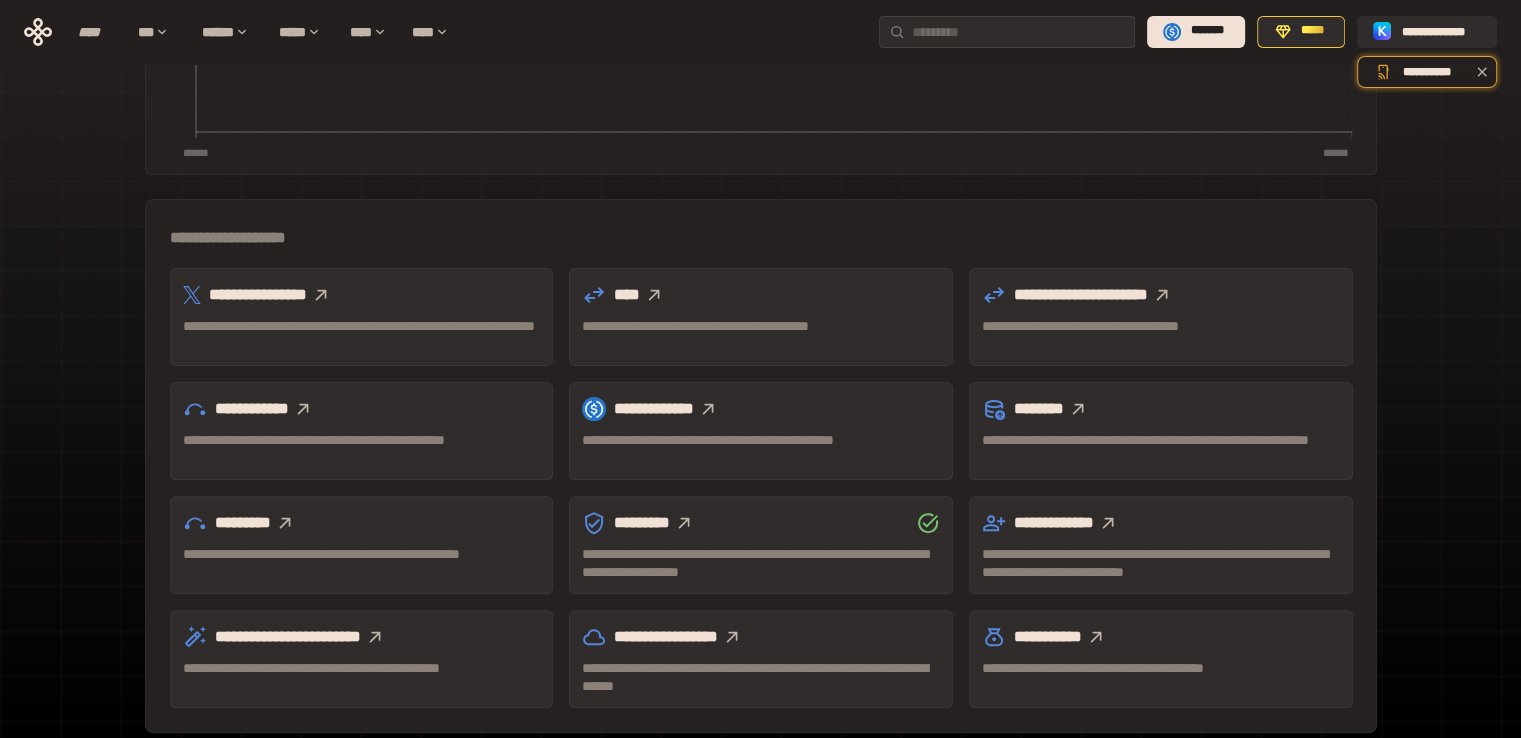 click on "****" at bounding box center [761, 295] 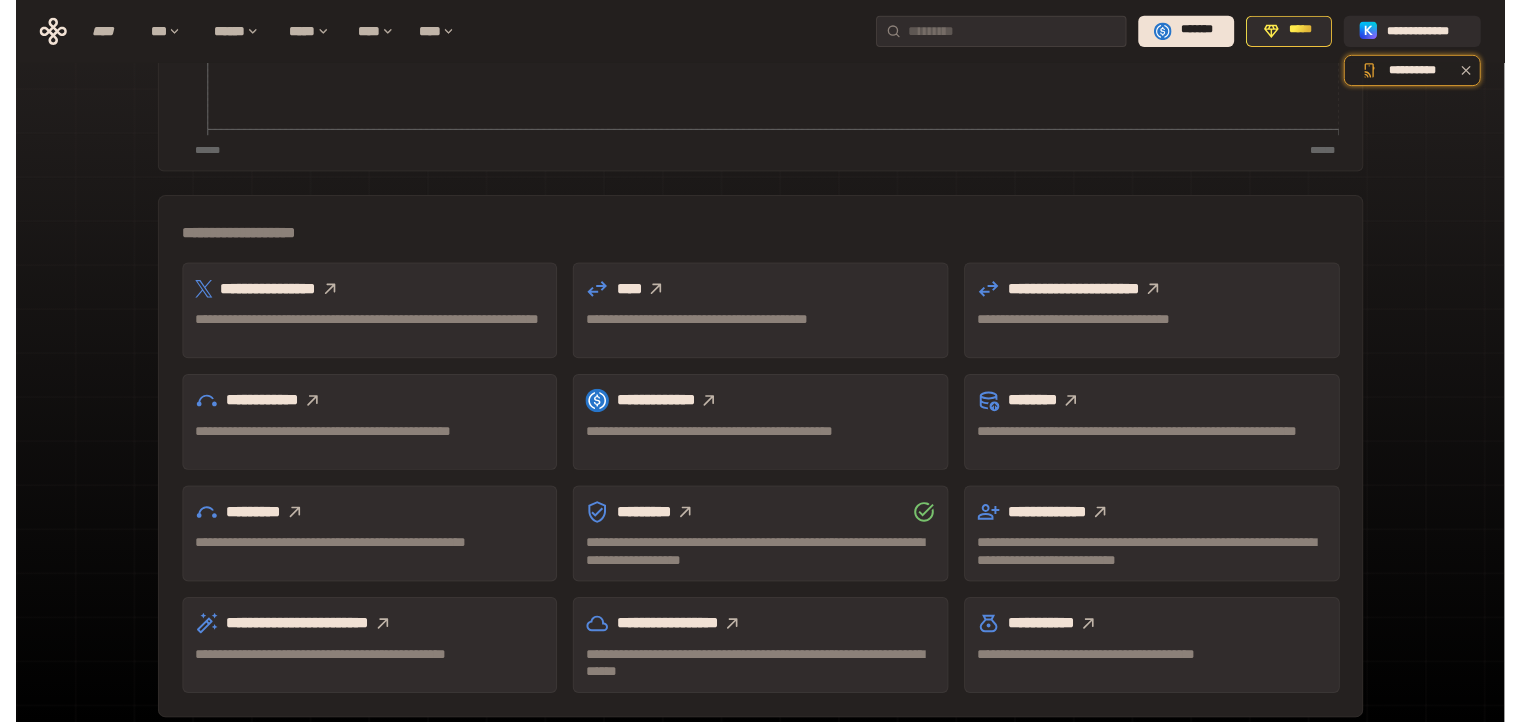 scroll, scrollTop: 0, scrollLeft: 0, axis: both 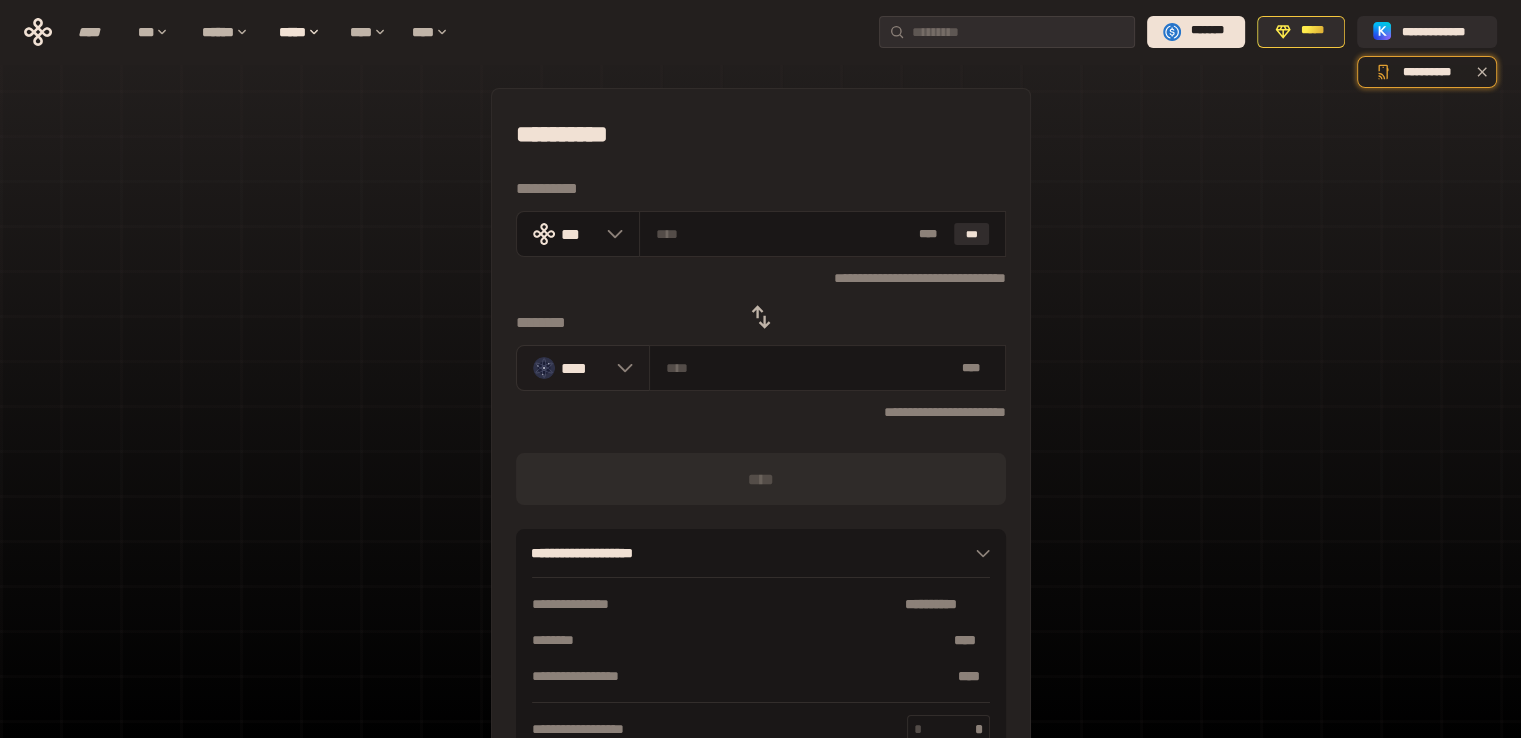 click on "****" at bounding box center (584, 367) 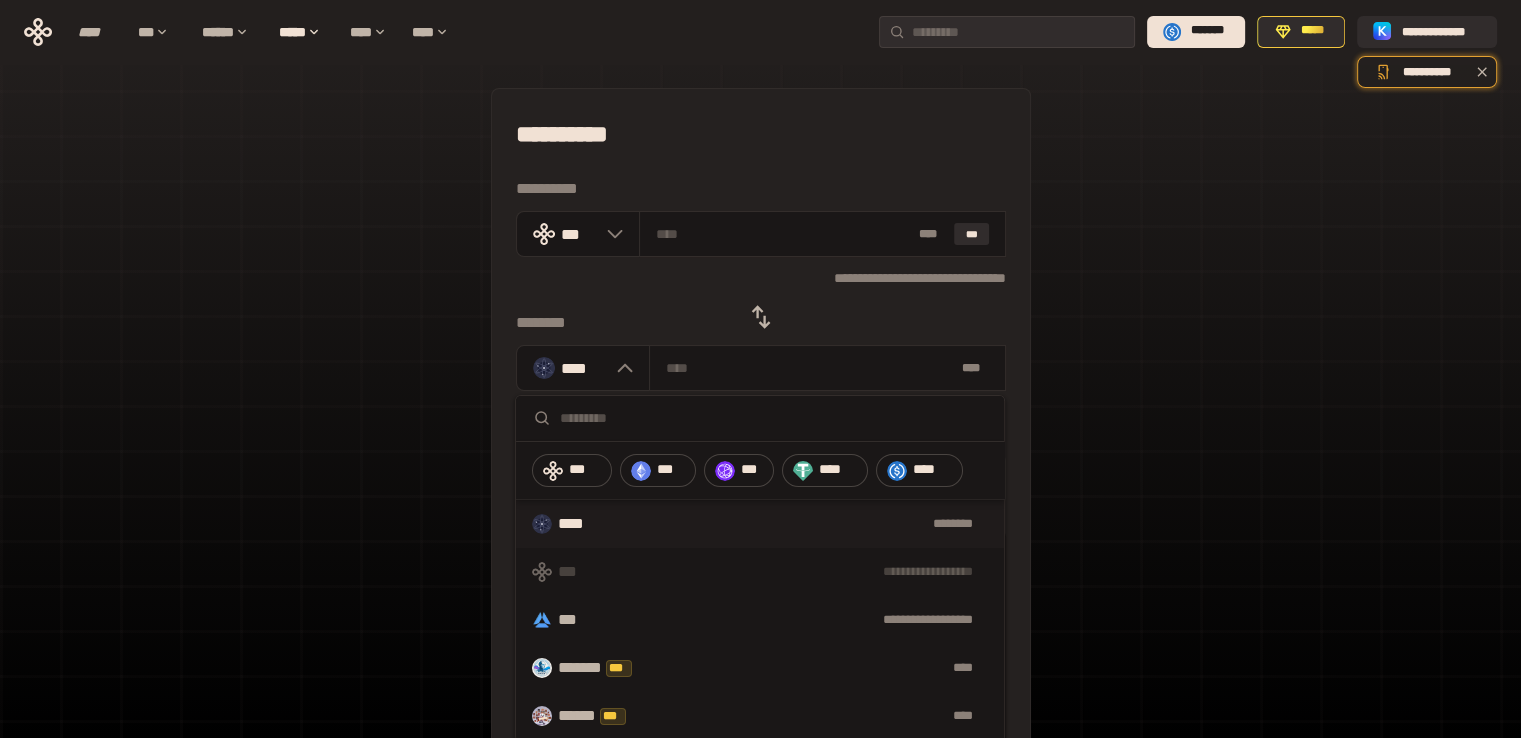 click on "**********" at bounding box center (761, 278) 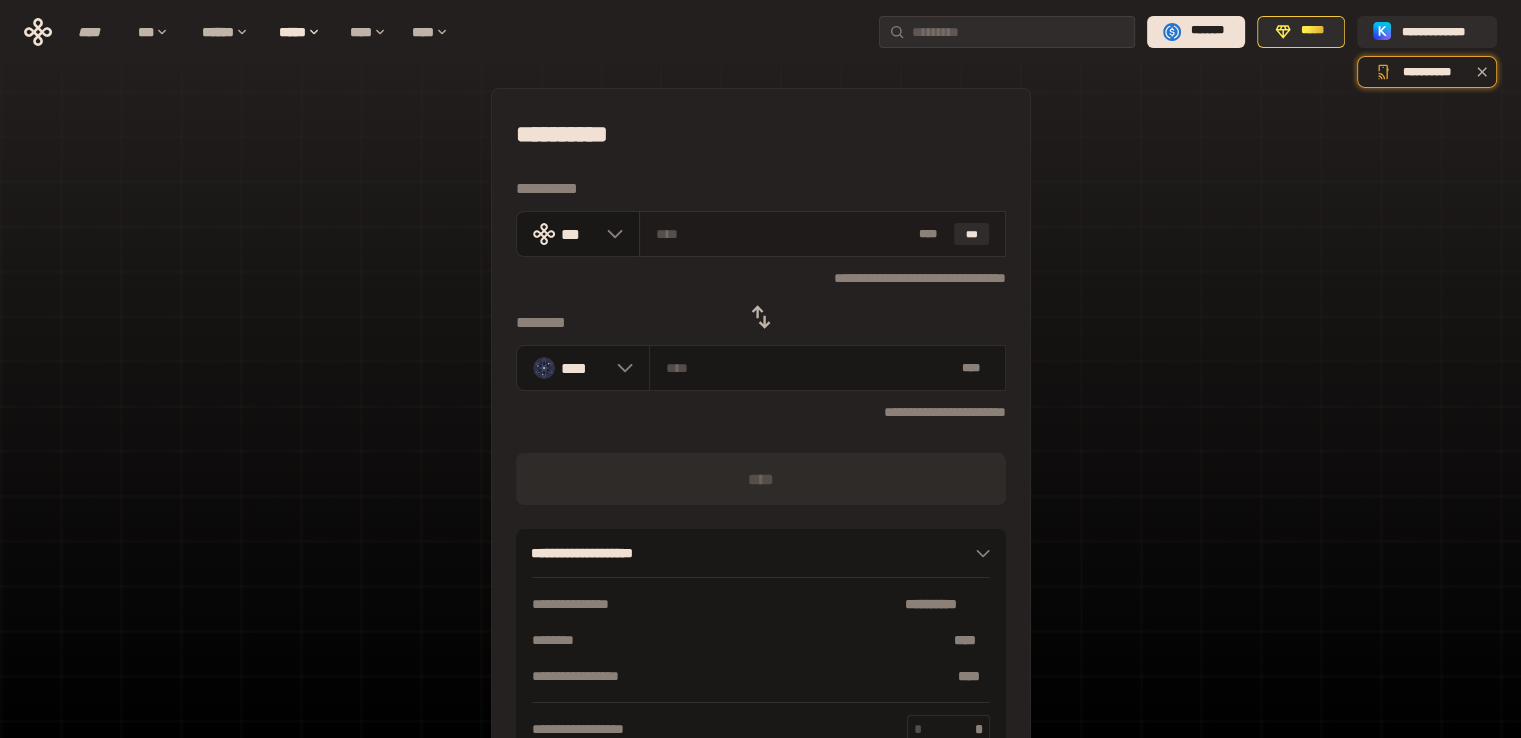 click at bounding box center (783, 234) 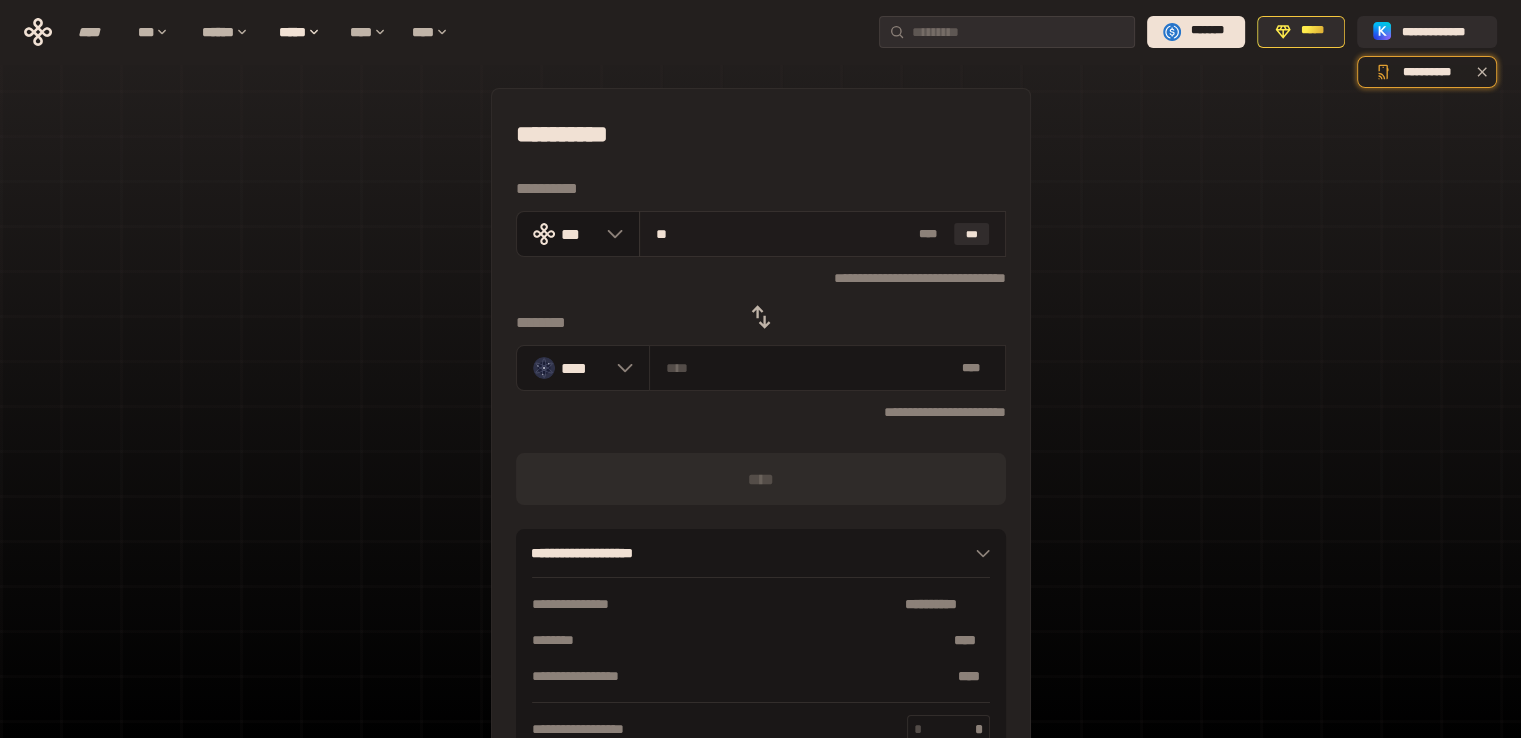 type on "***" 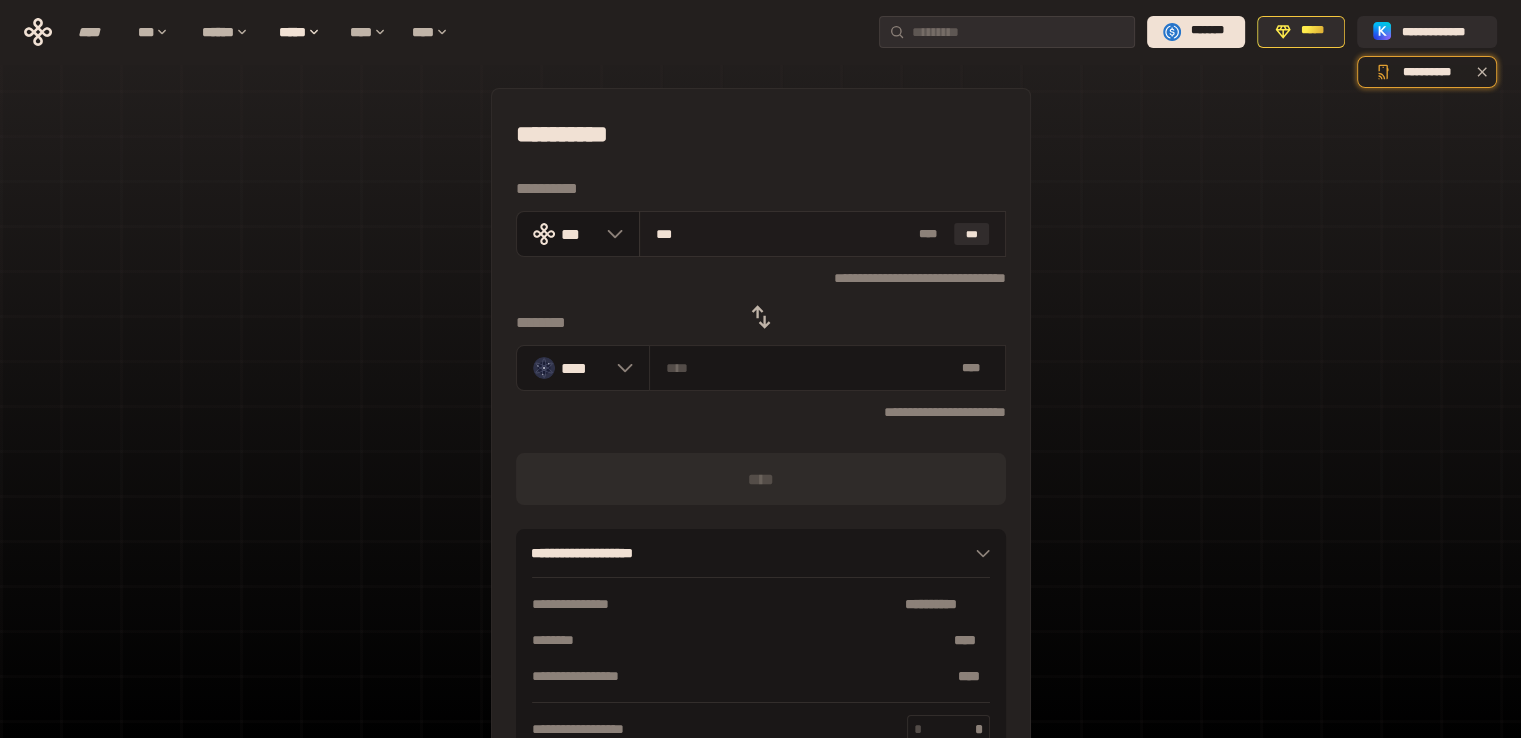 type on "********" 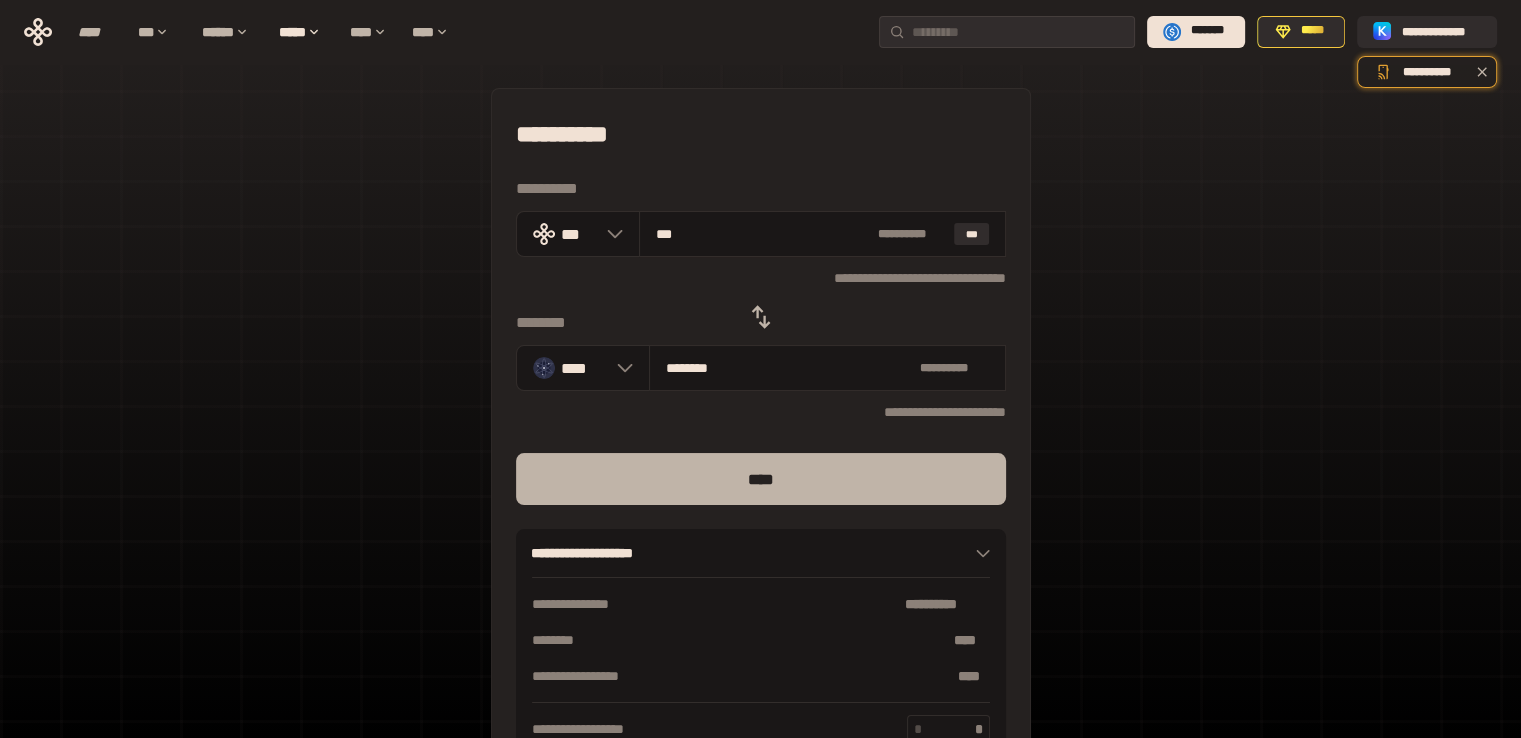 type on "***" 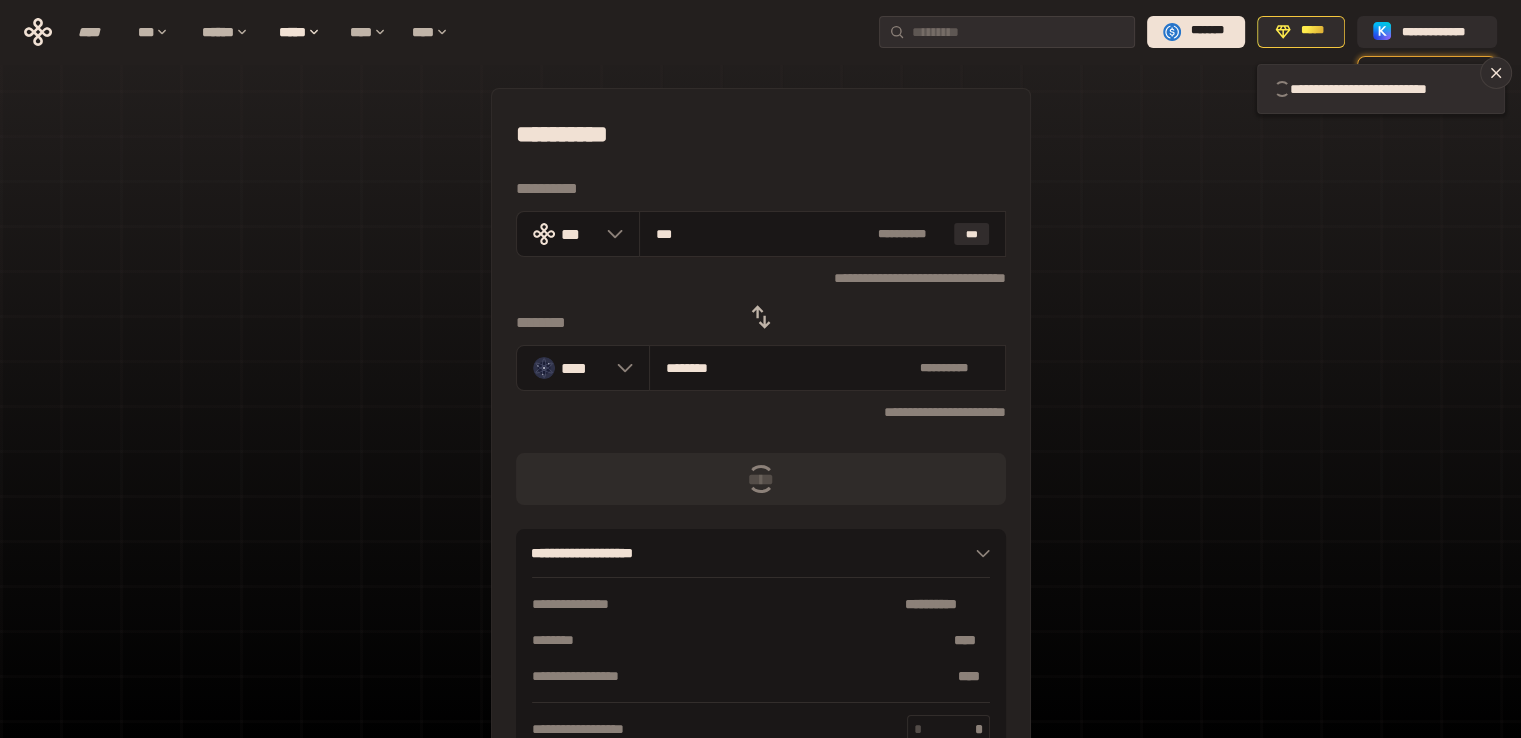 type 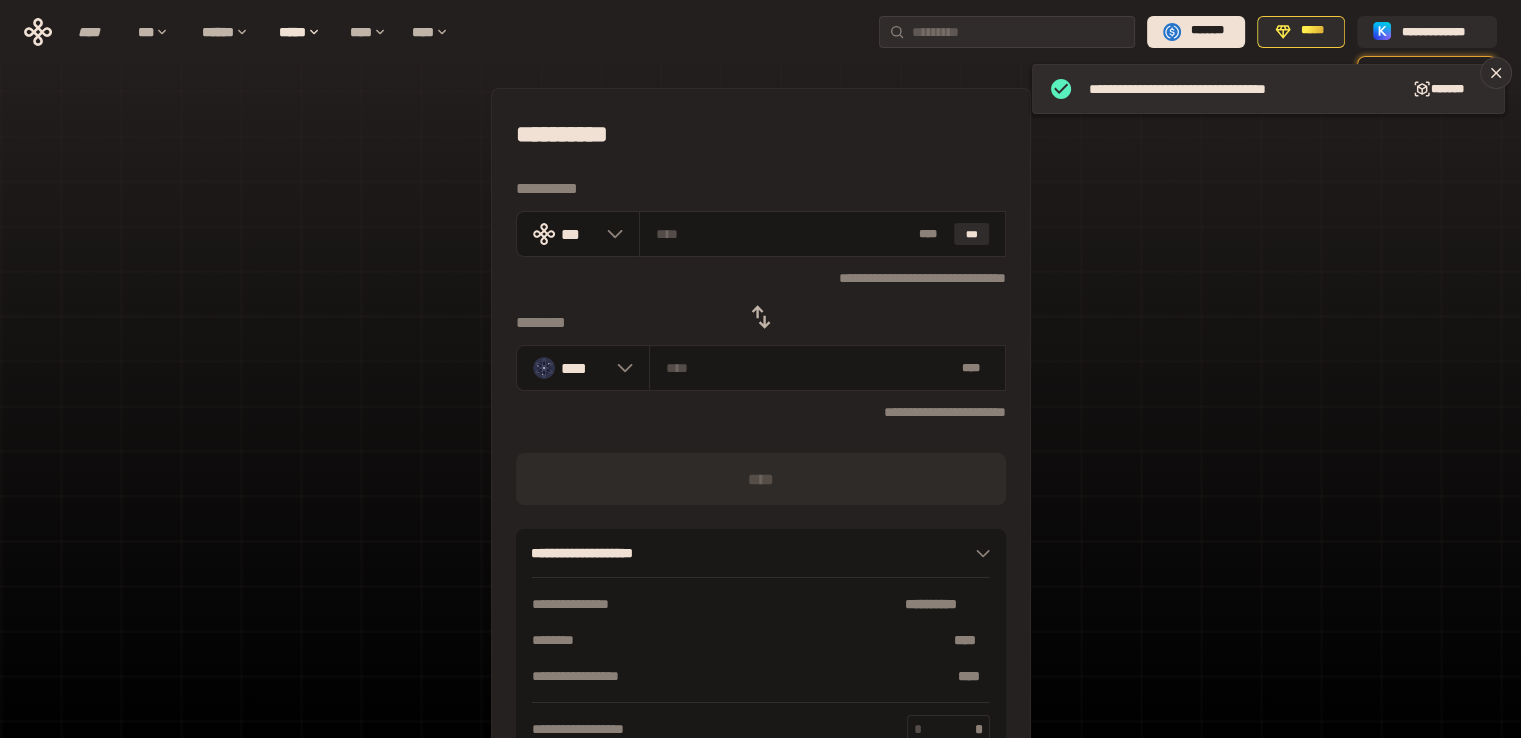 click 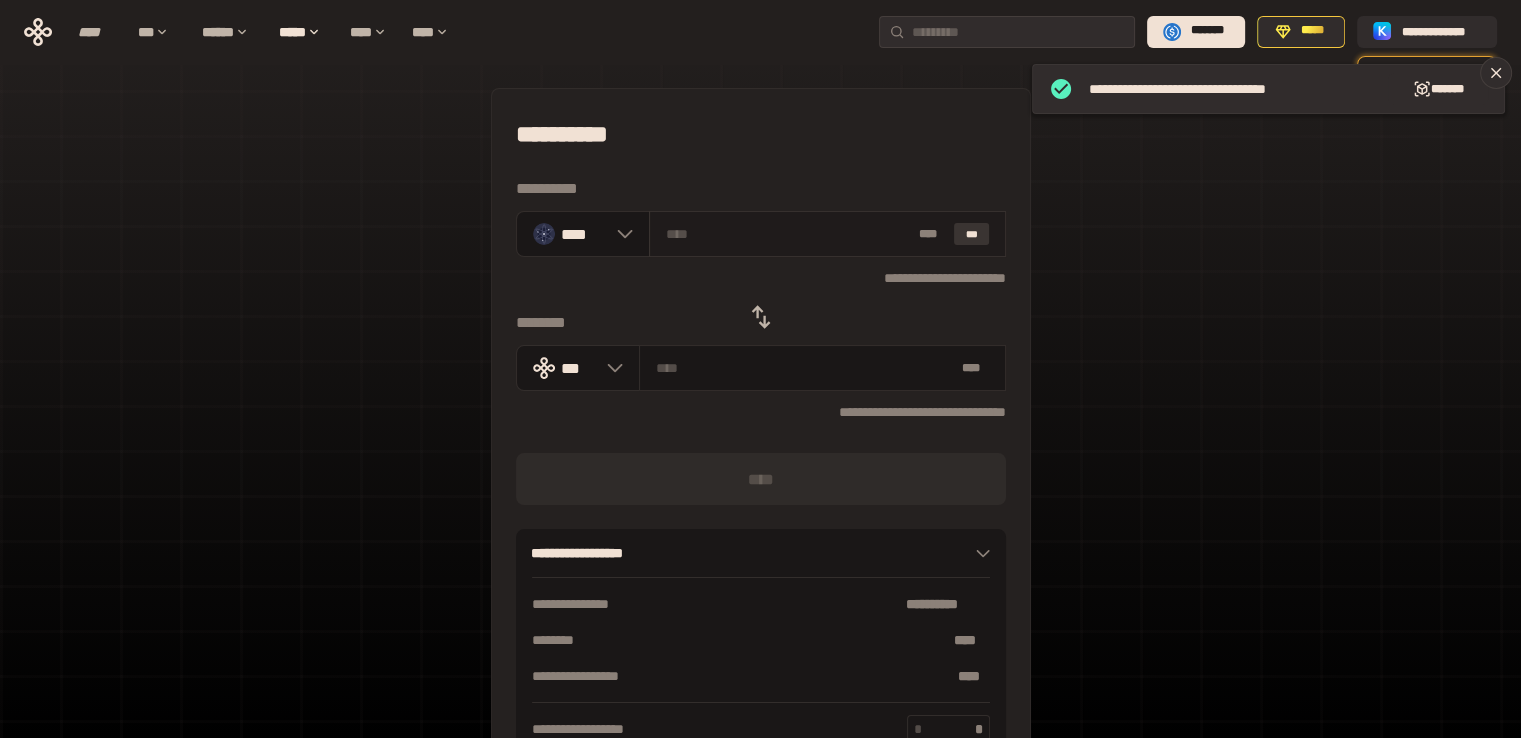 click on "***" at bounding box center (972, 234) 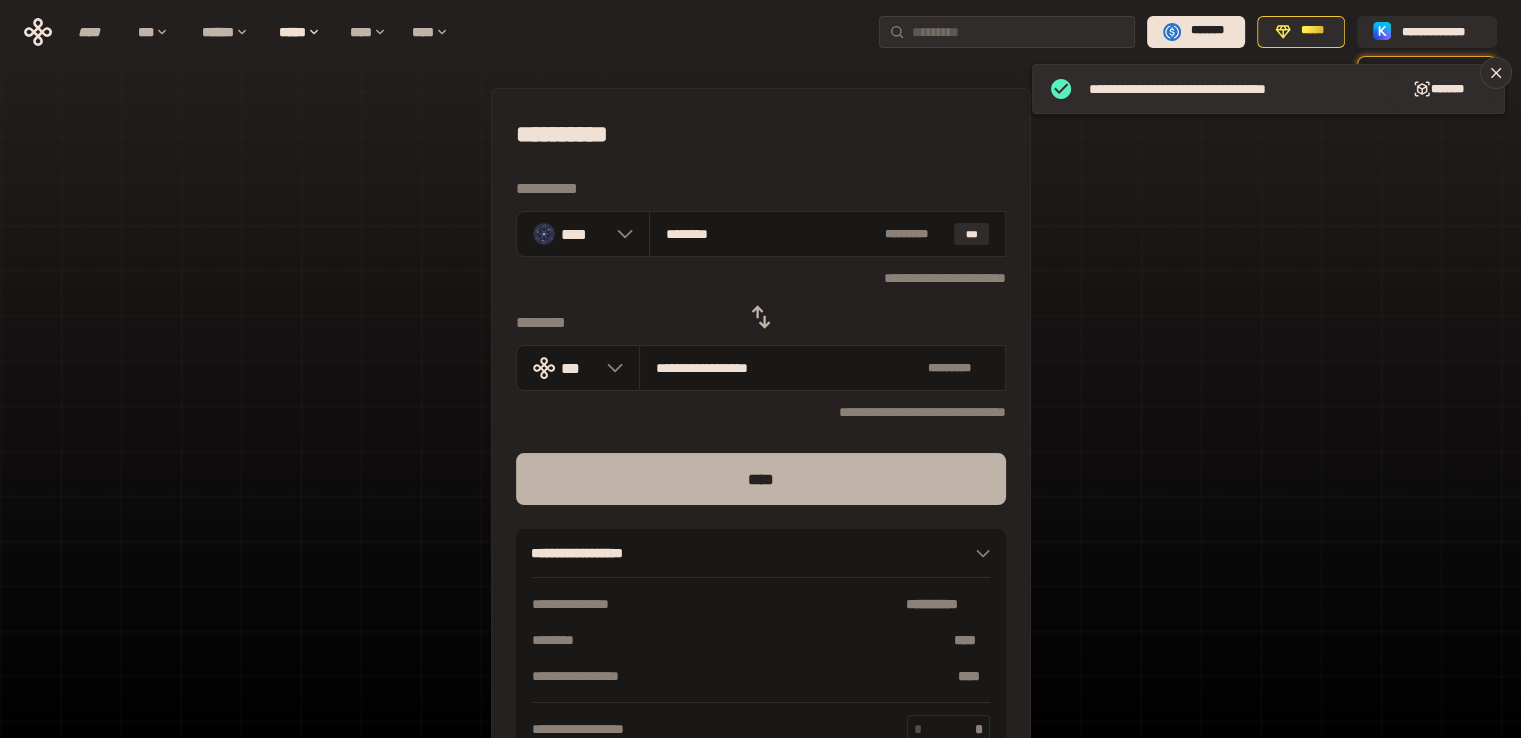 click on "****" at bounding box center (761, 479) 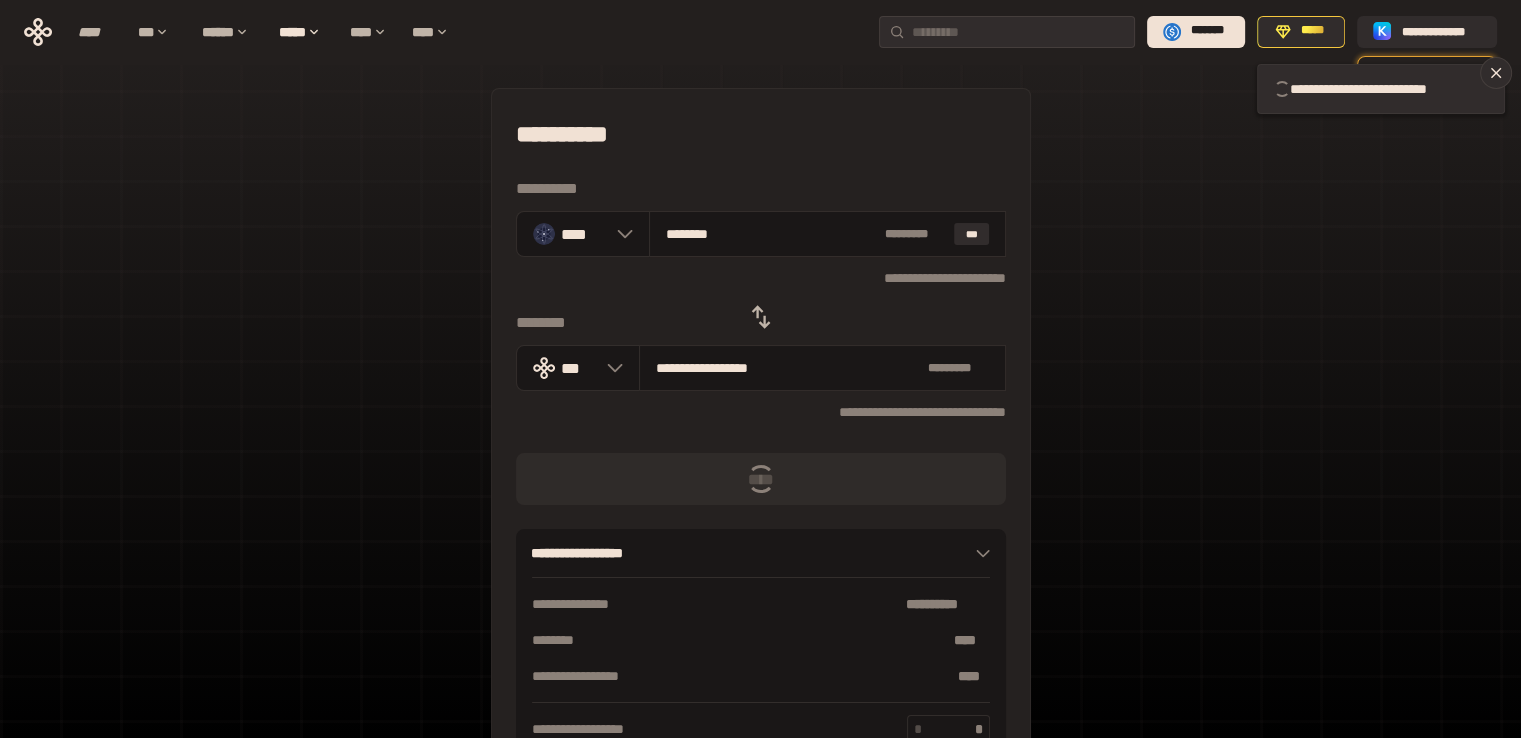 type 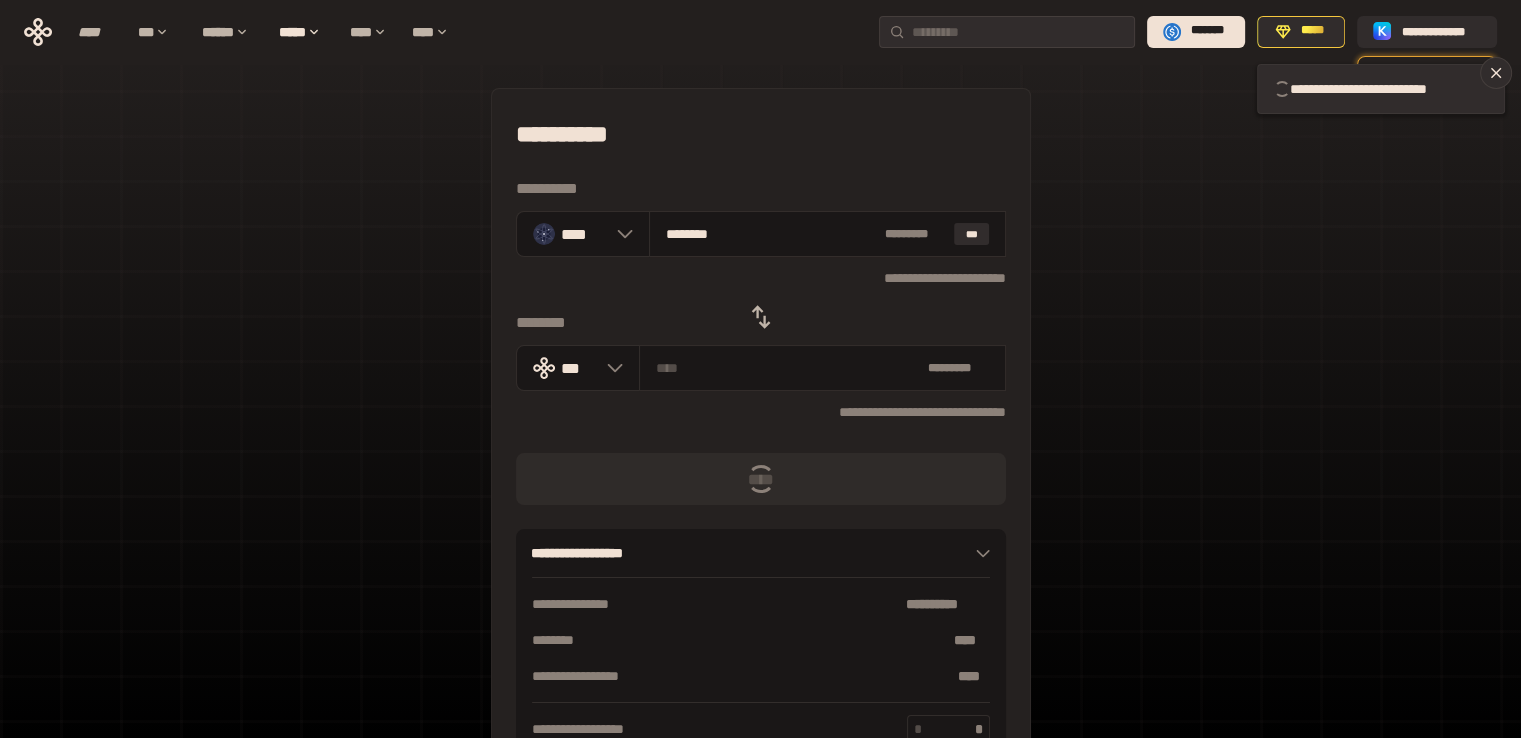 type 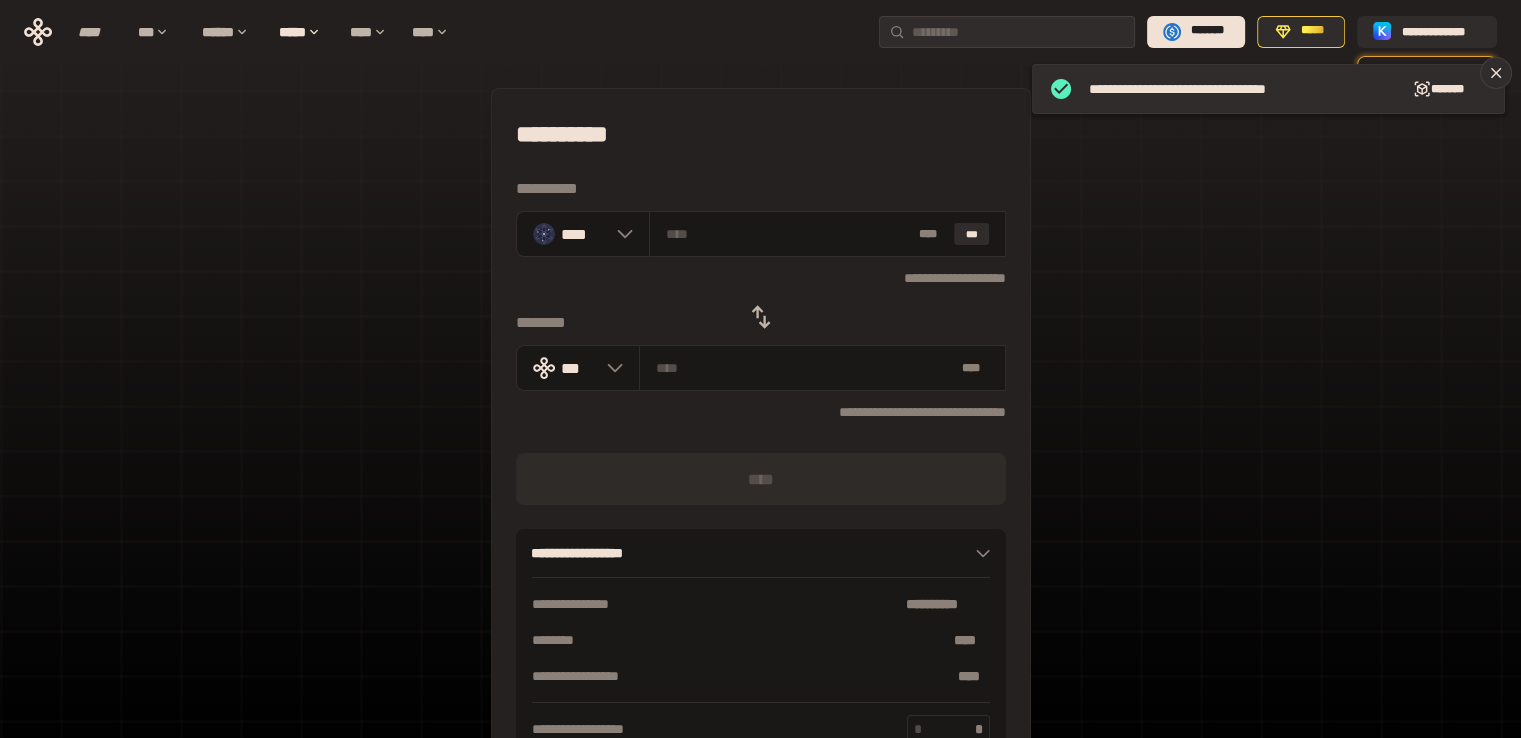 click on "**********" at bounding box center [760, 444] 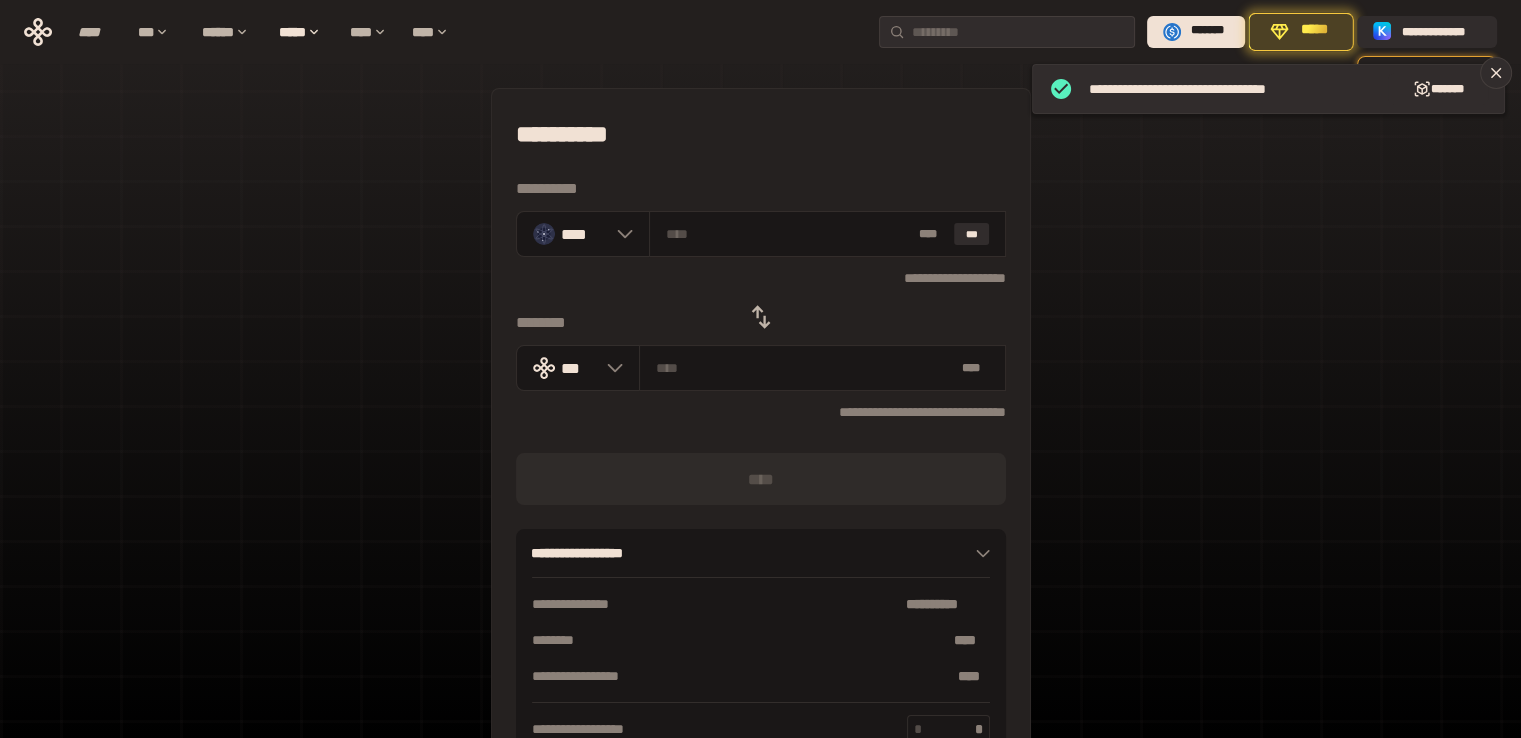 click on "**********" at bounding box center (760, 444) 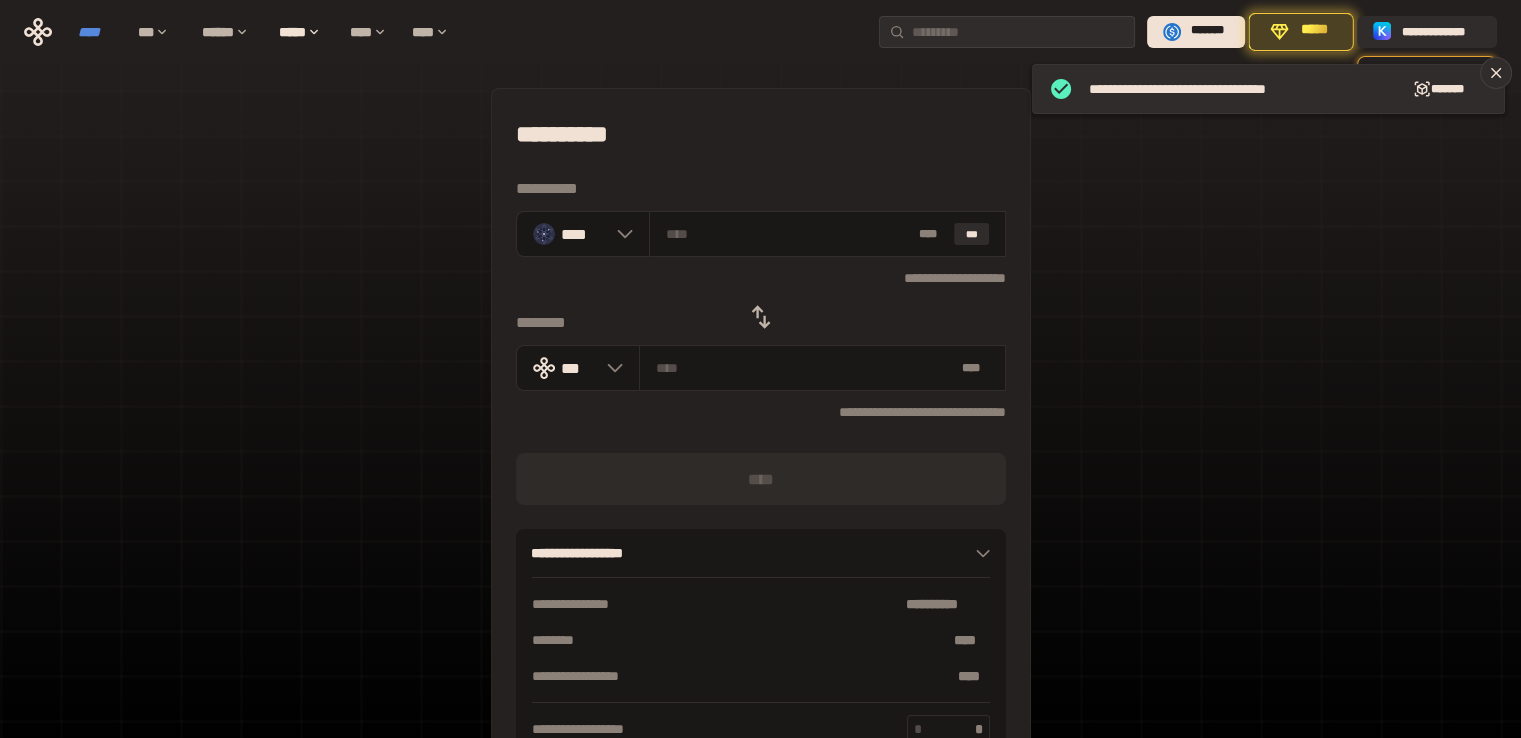 click on "****" at bounding box center (98, 32) 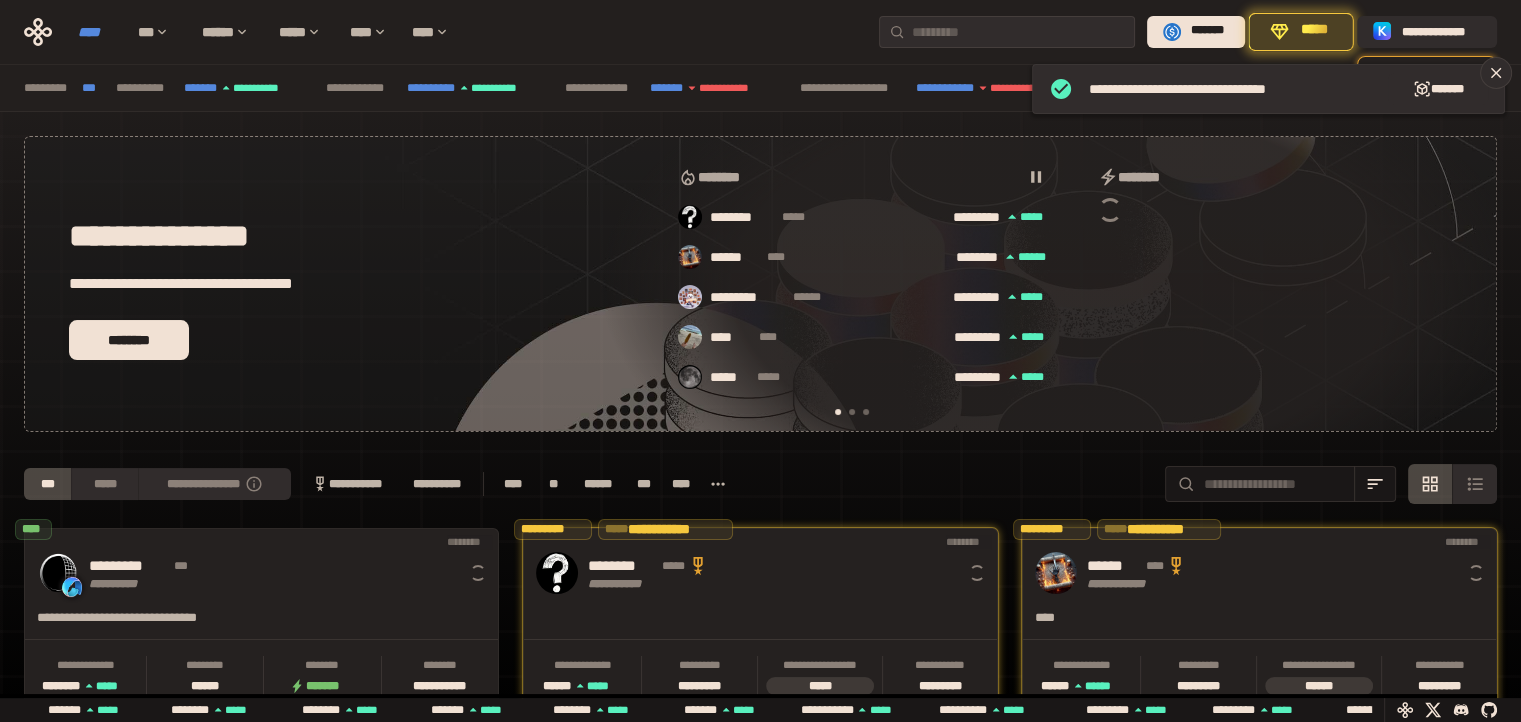 scroll, scrollTop: 0, scrollLeft: 16, axis: horizontal 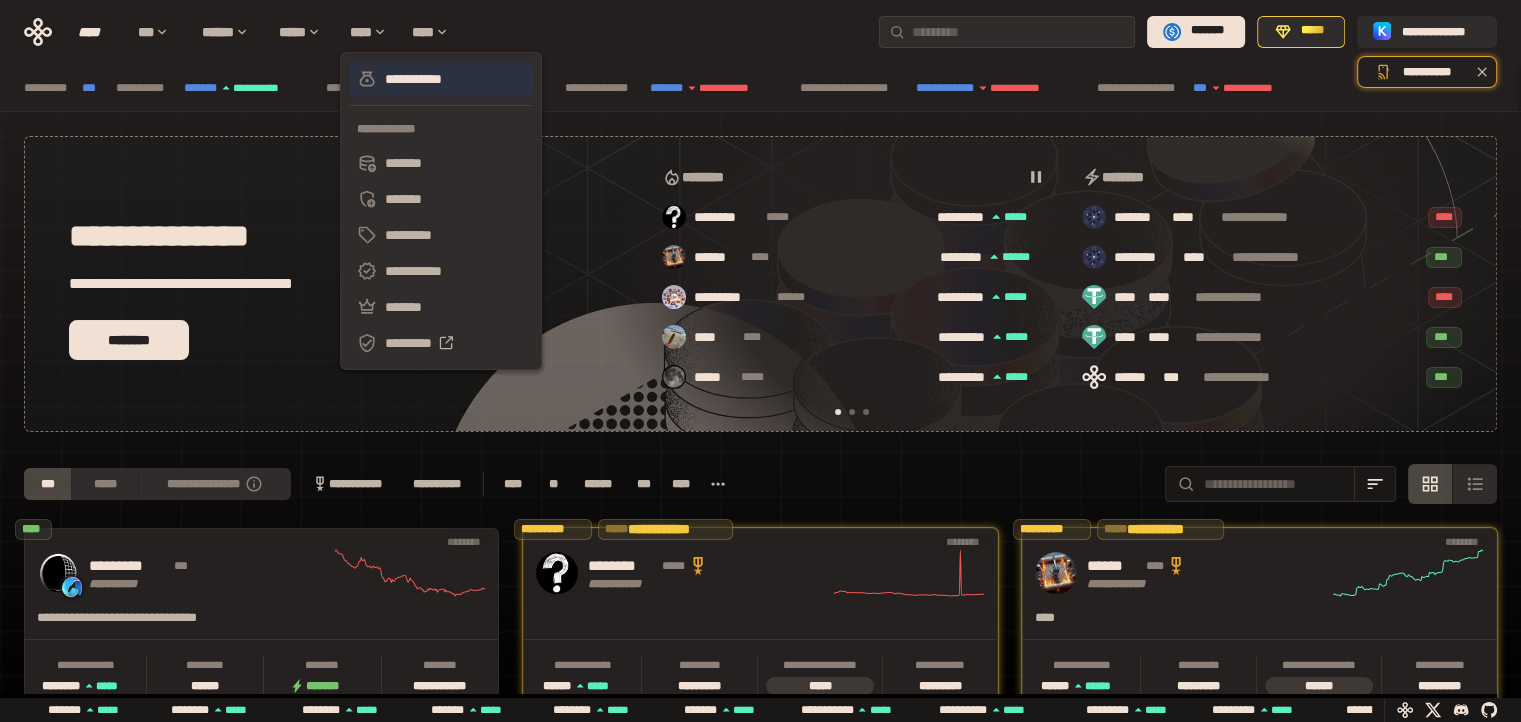 click on "**********" at bounding box center (441, 79) 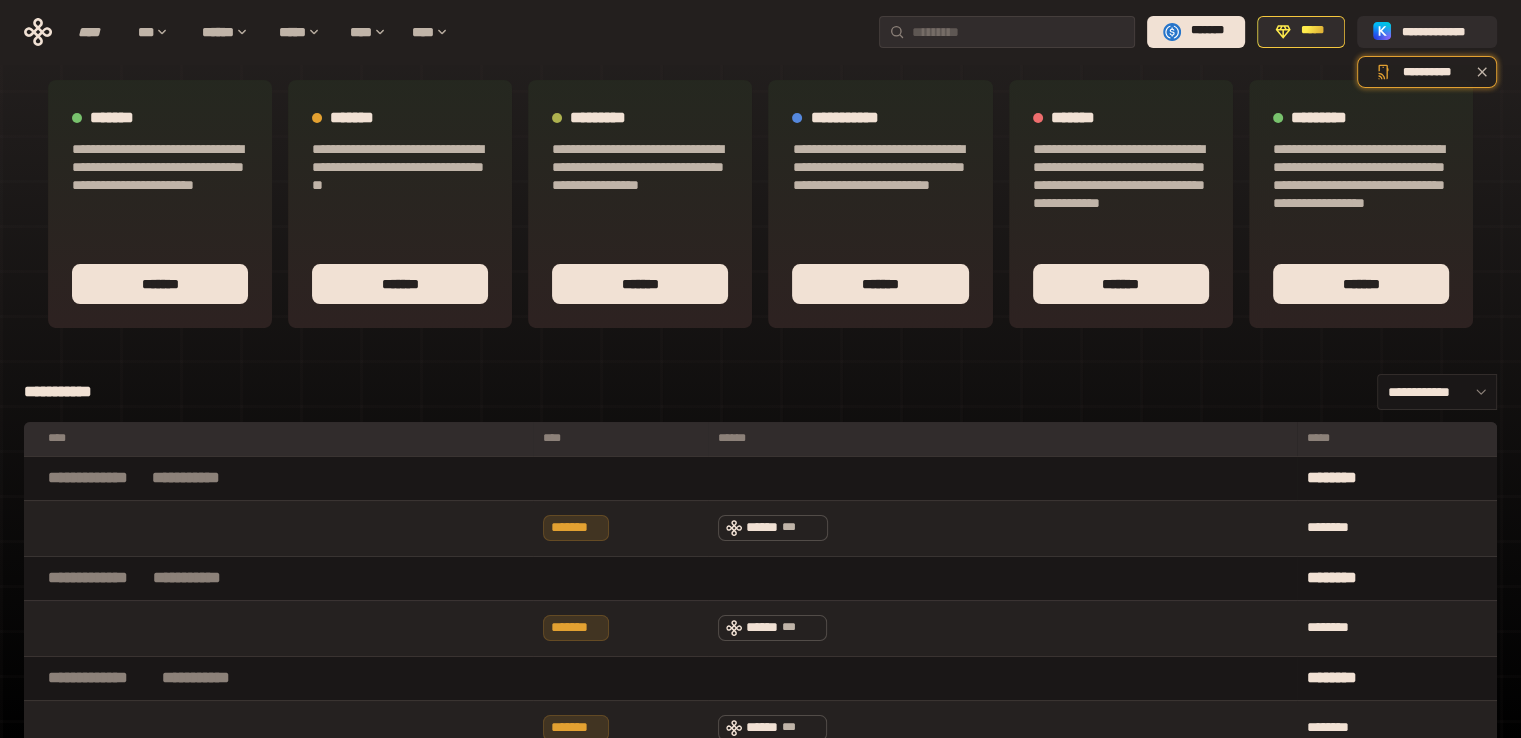 scroll, scrollTop: 0, scrollLeft: 0, axis: both 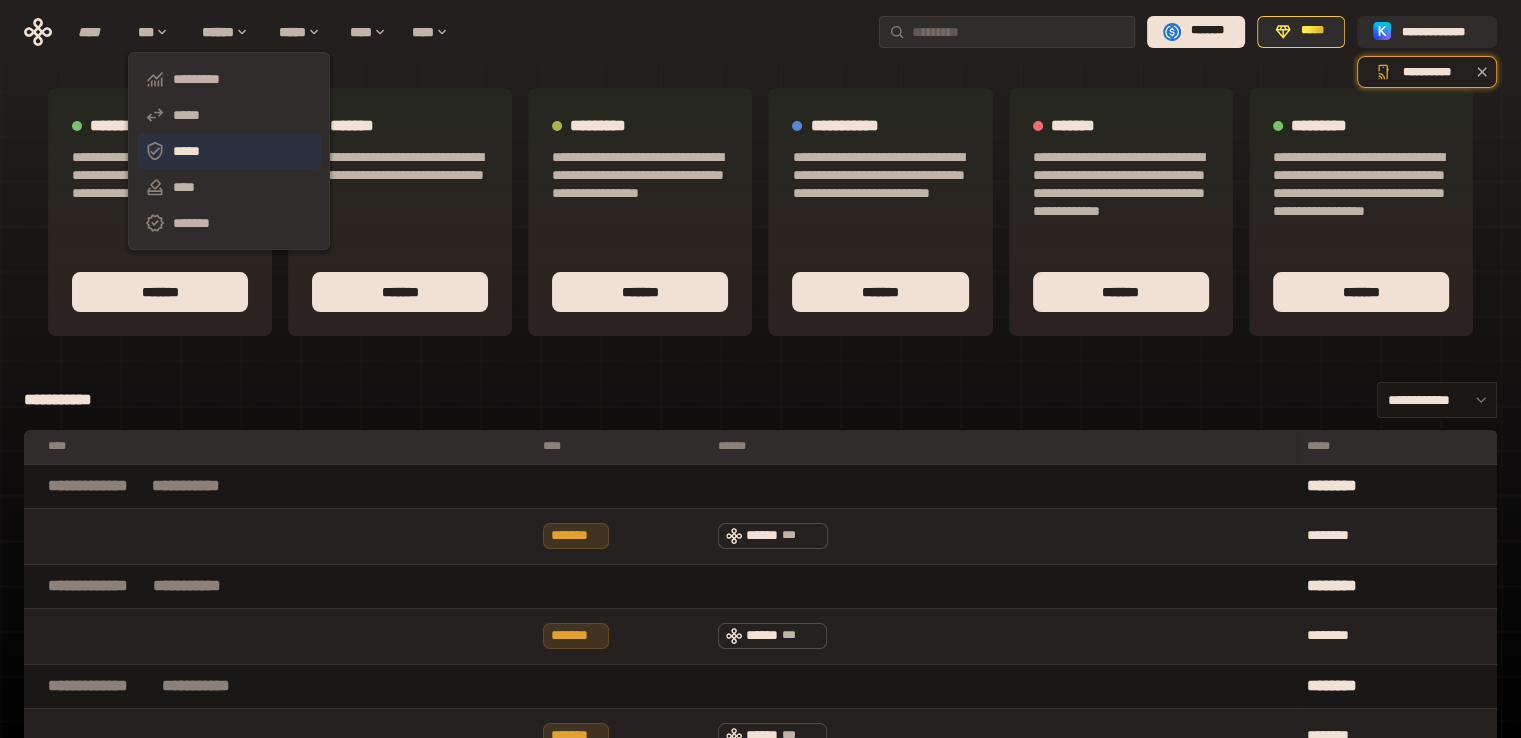 click on "*****" at bounding box center (229, 151) 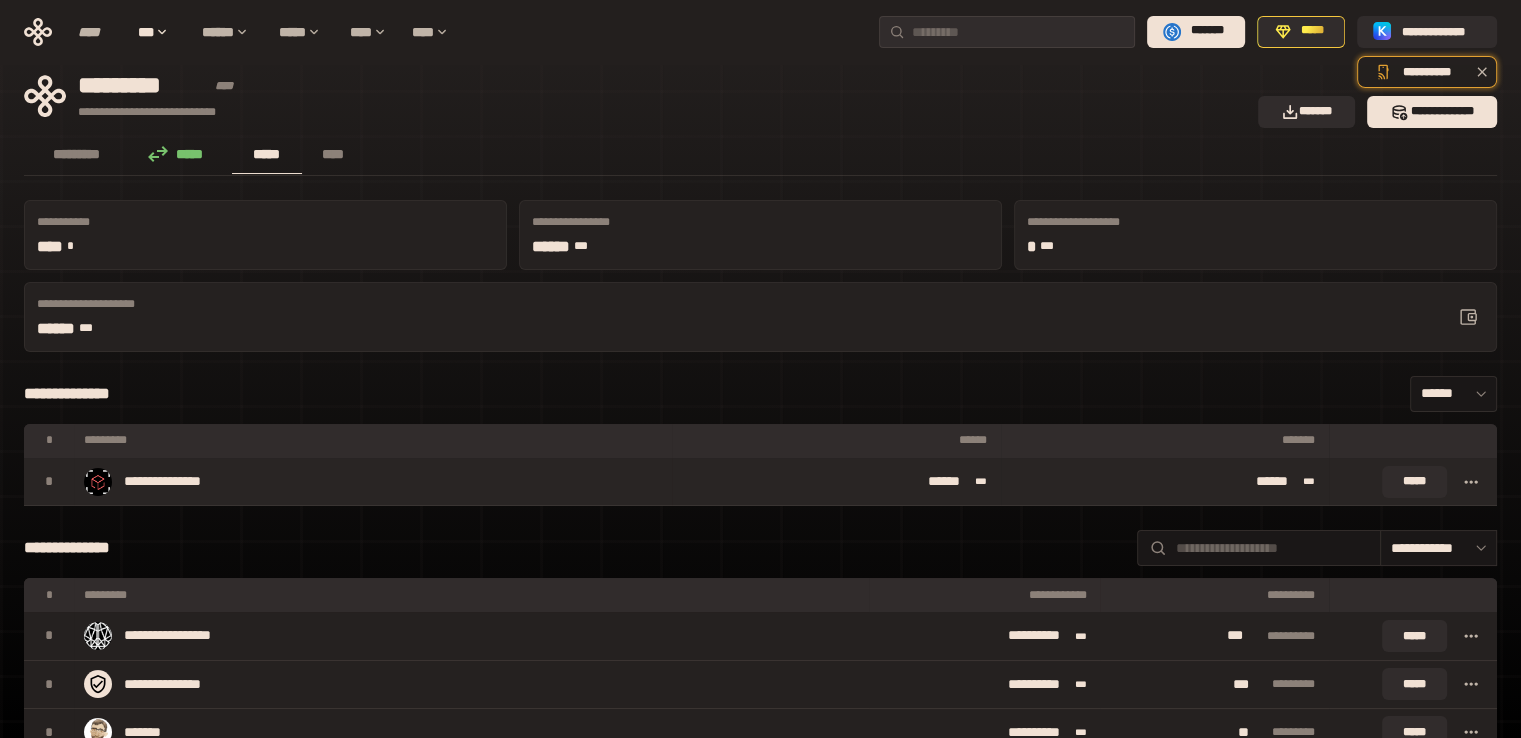 click 